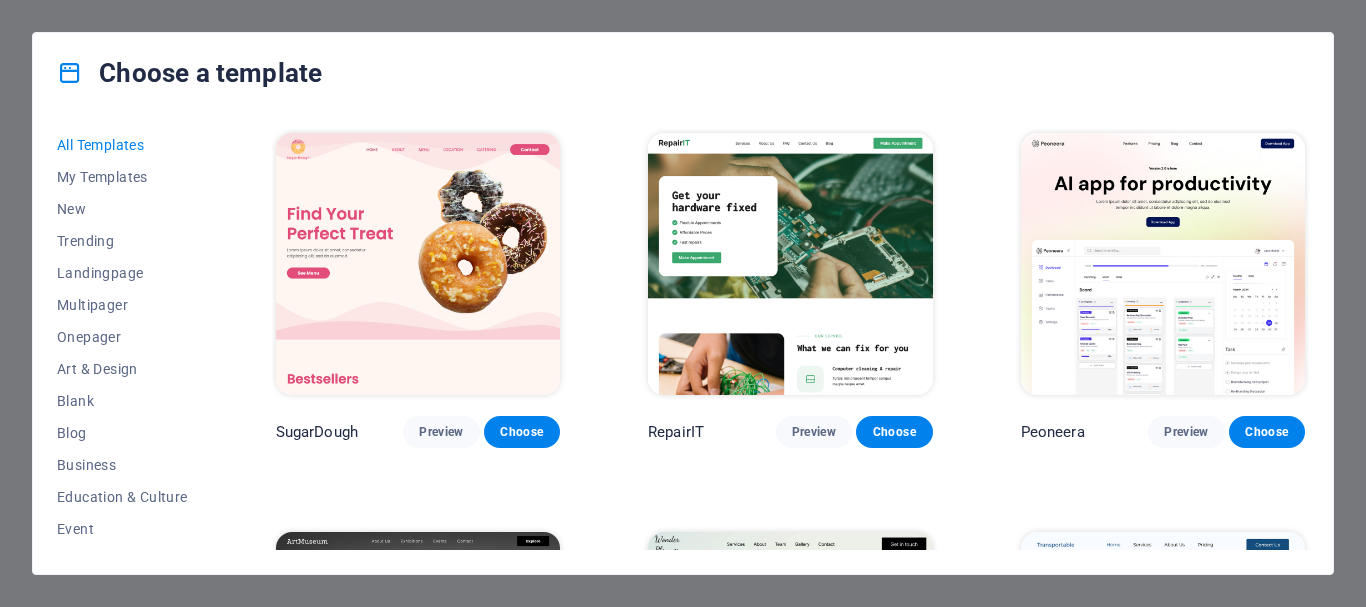 scroll, scrollTop: 0, scrollLeft: 0, axis: both 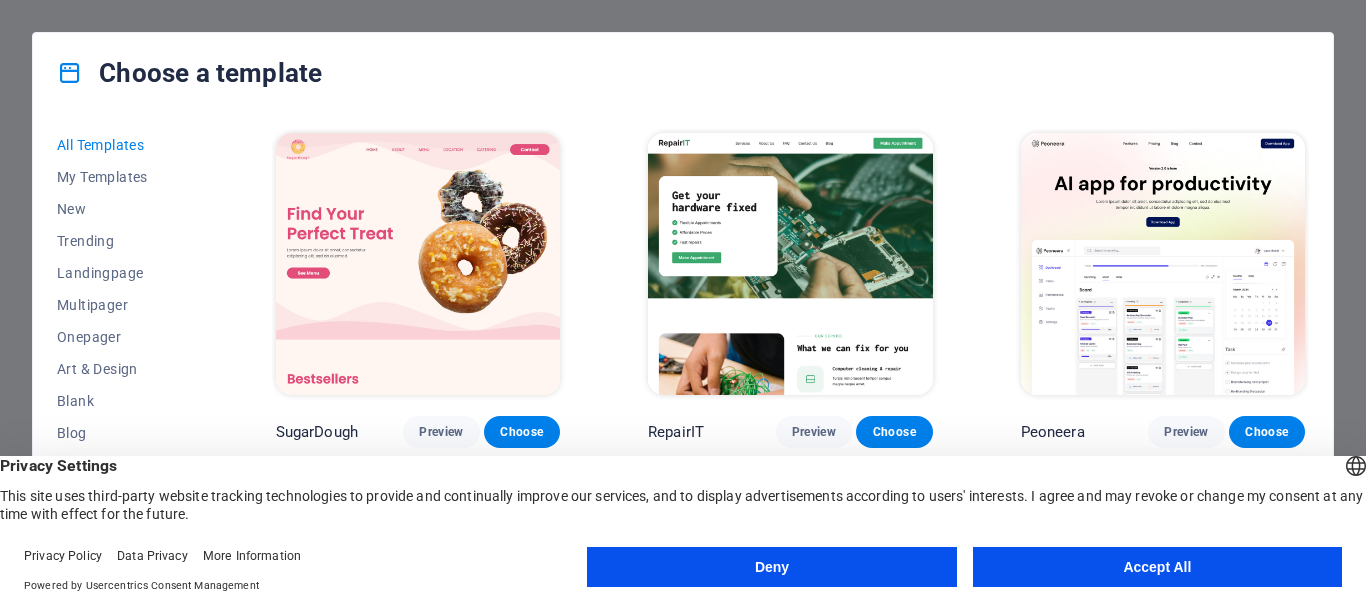click on "Deny" at bounding box center [771, 567] 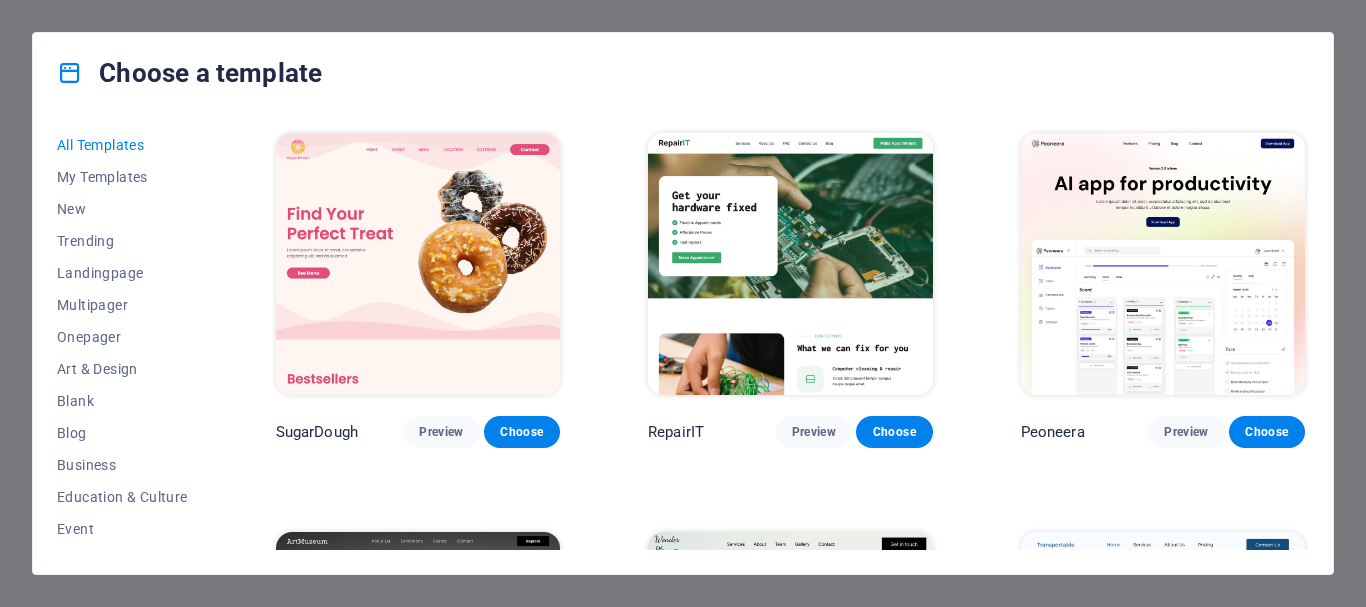 drag, startPoint x: 208, startPoint y: 180, endPoint x: 208, endPoint y: 209, distance: 29 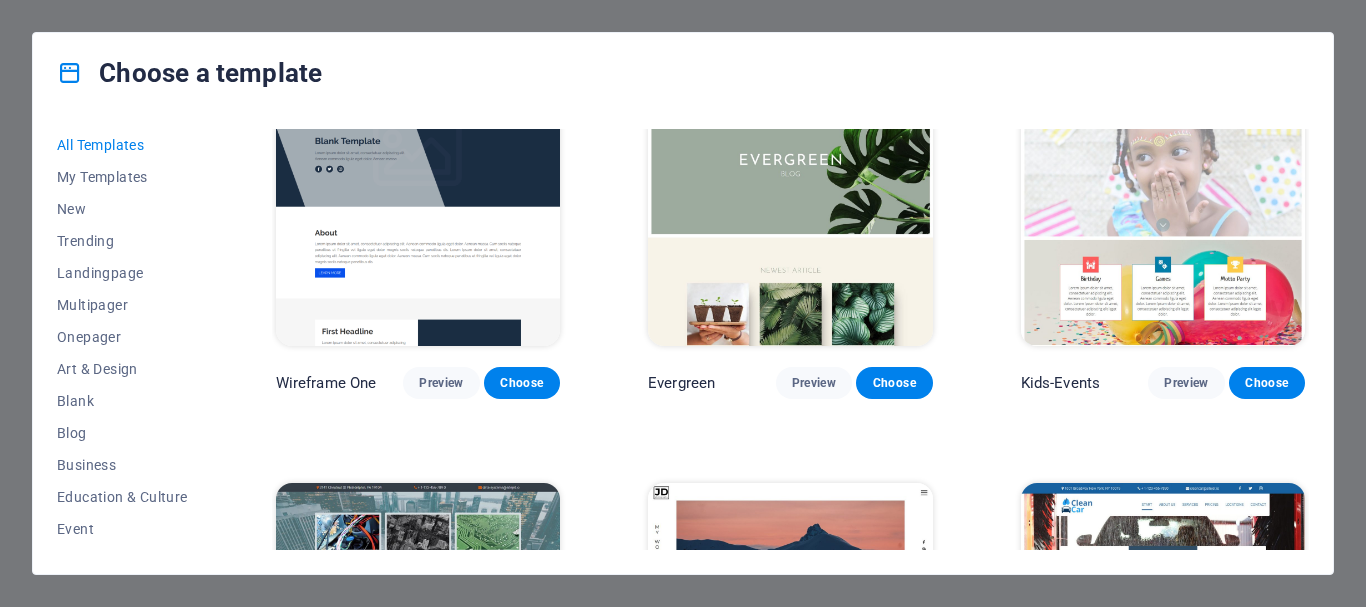 scroll, scrollTop: 7051, scrollLeft: 0, axis: vertical 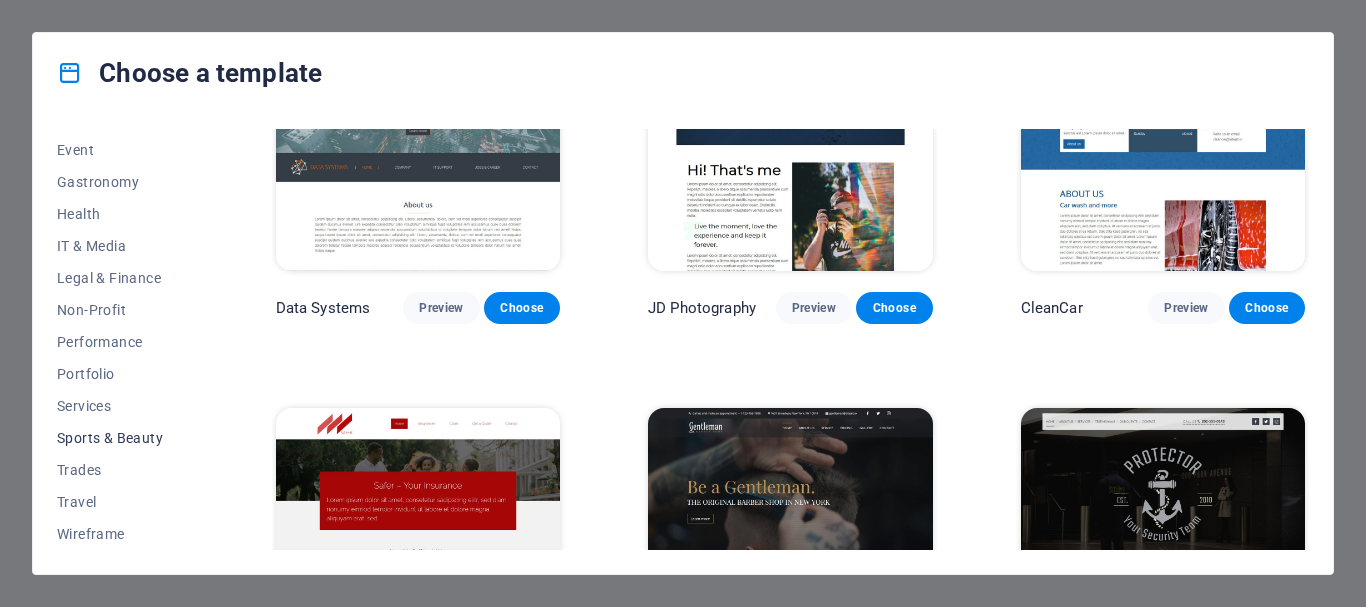 click on "Sports & Beauty" at bounding box center [122, 438] 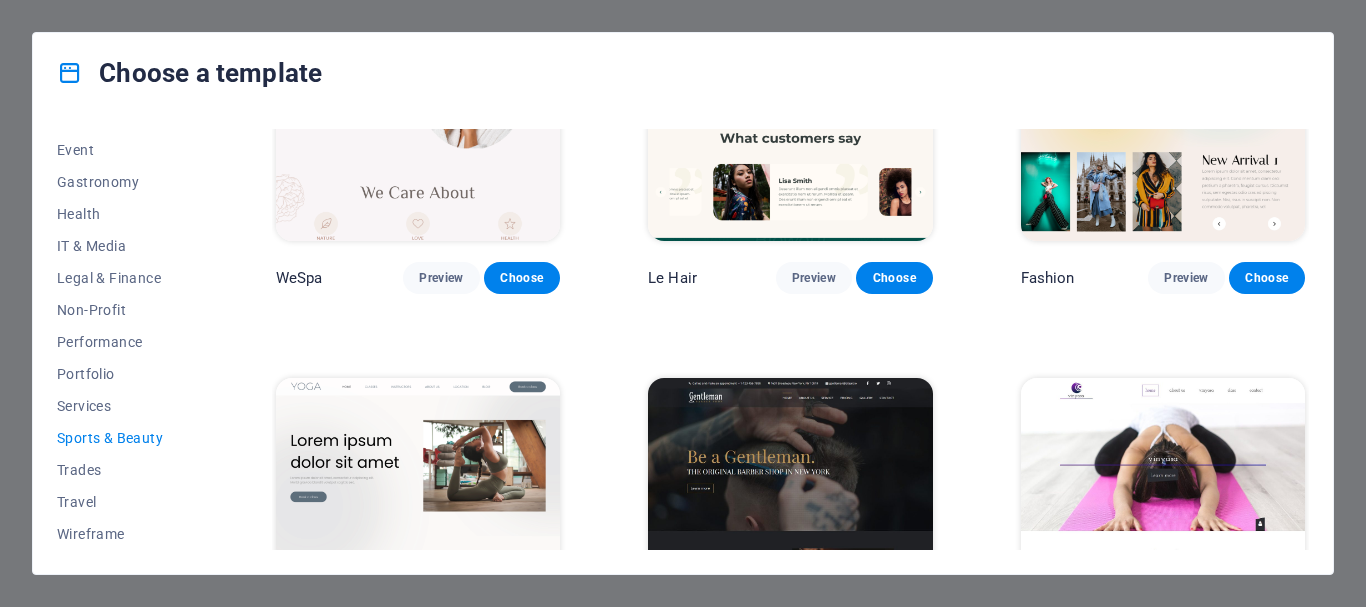 click on "Sports & Beauty" at bounding box center (122, 438) 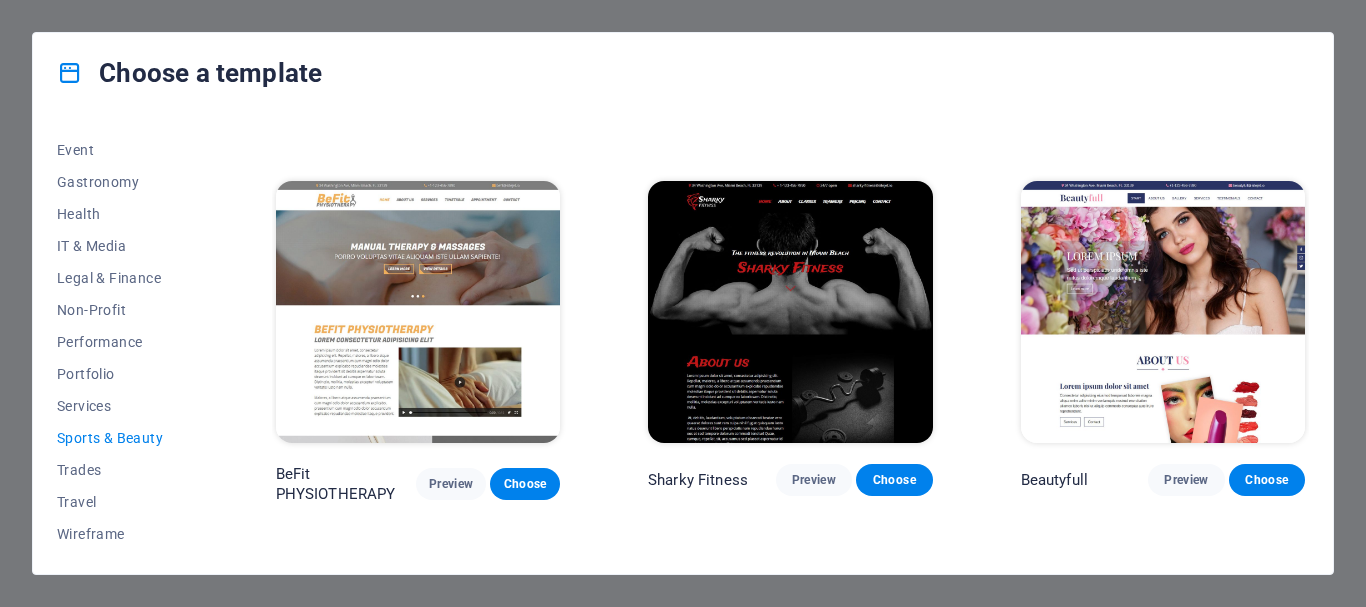 scroll, scrollTop: 1148, scrollLeft: 0, axis: vertical 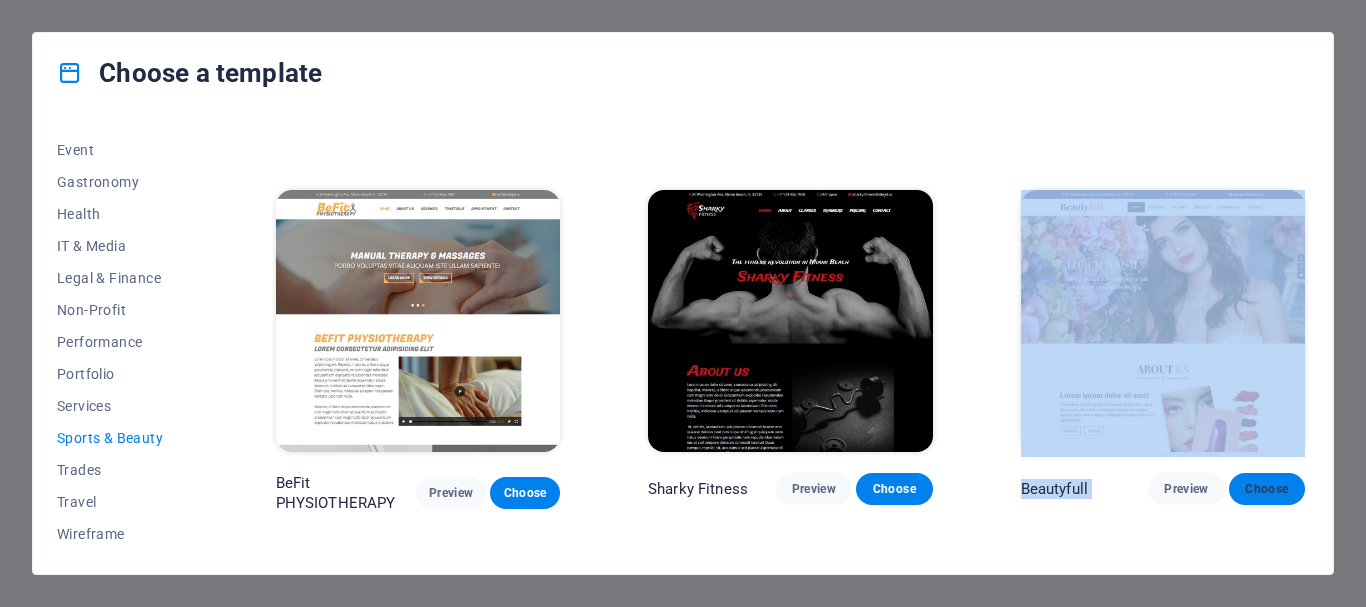 drag, startPoint x: 1309, startPoint y: 415, endPoint x: 1297, endPoint y: 486, distance: 72.00694 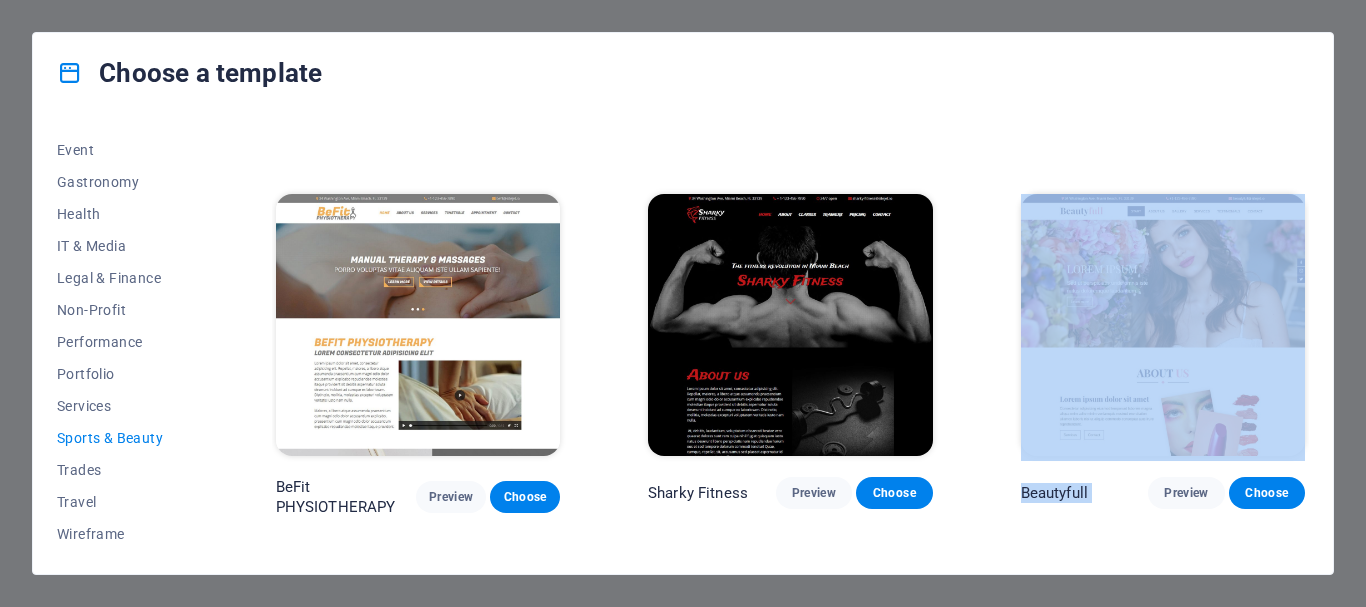scroll, scrollTop: 1166, scrollLeft: 0, axis: vertical 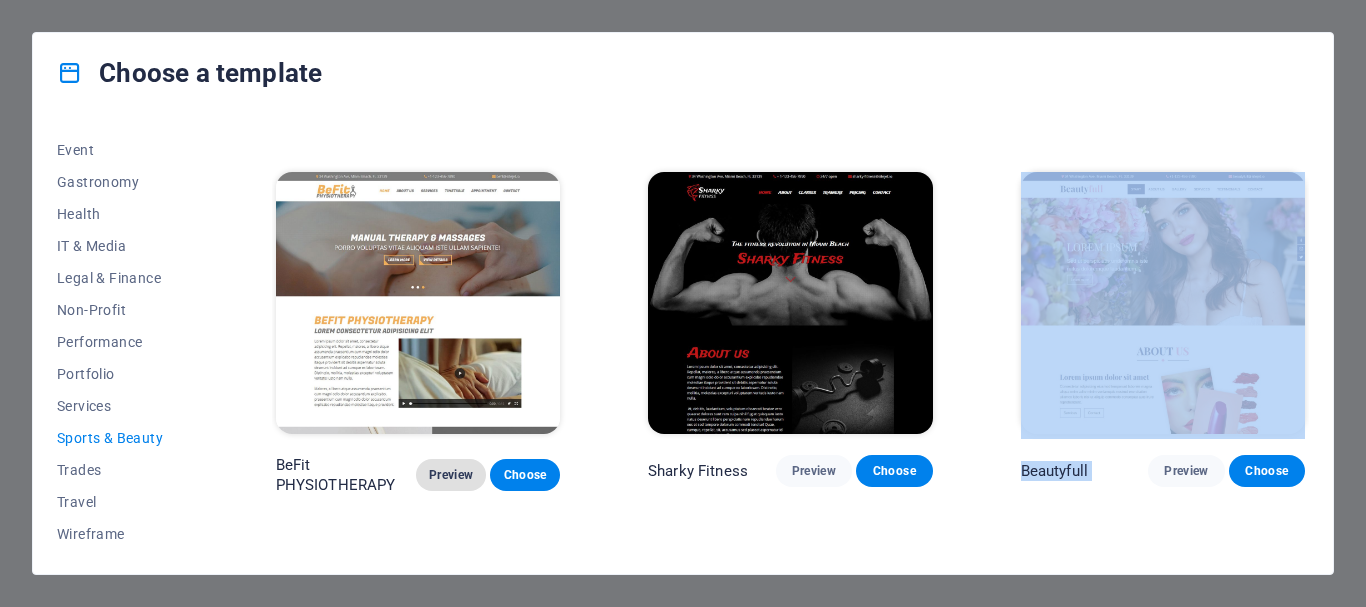 click on "Preview" at bounding box center [451, 475] 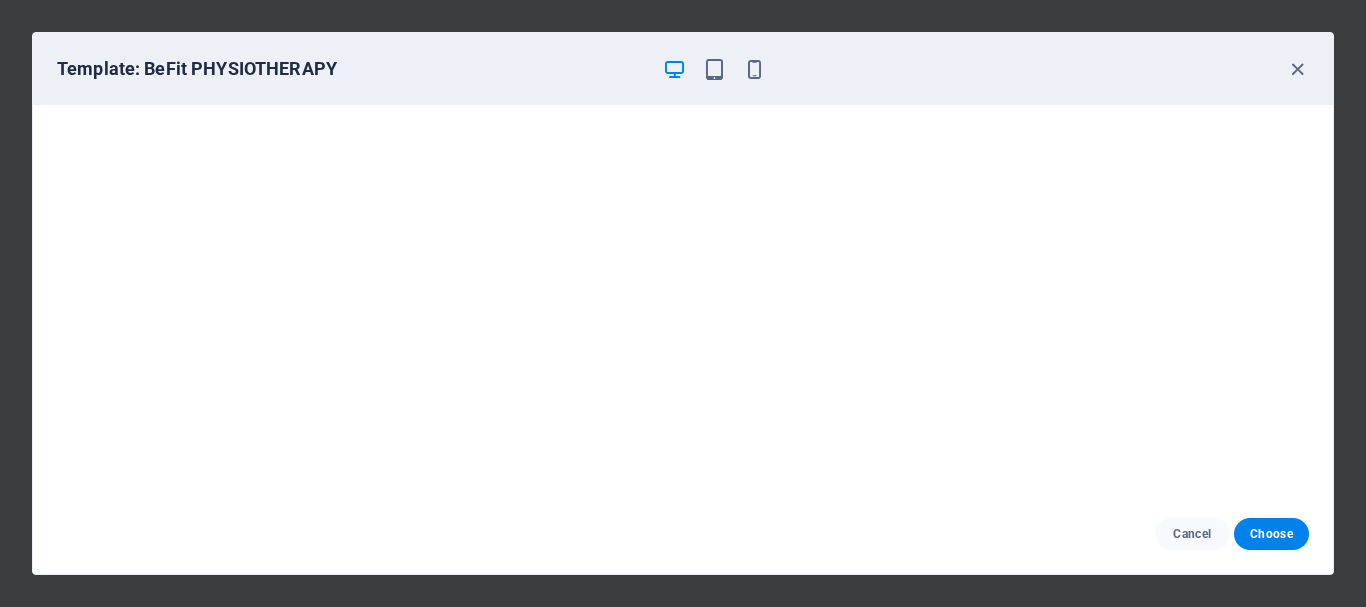 drag, startPoint x: 1328, startPoint y: 140, endPoint x: 1364, endPoint y: 222, distance: 89.55445 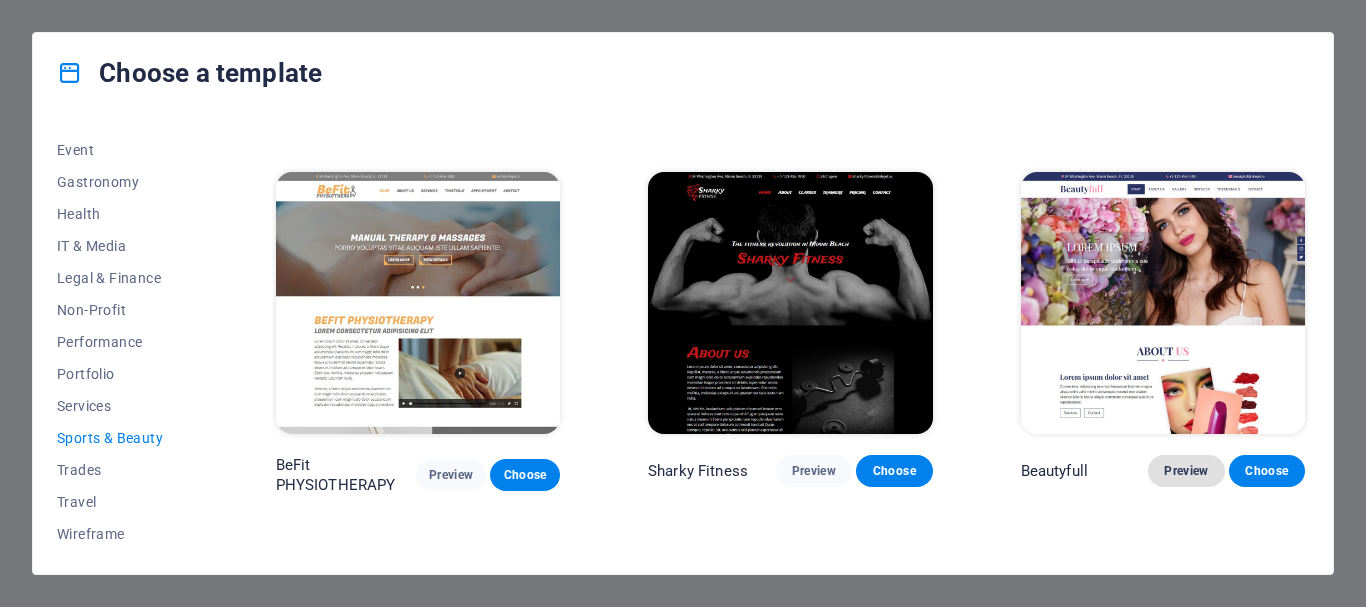 click on "Preview" at bounding box center (1186, 471) 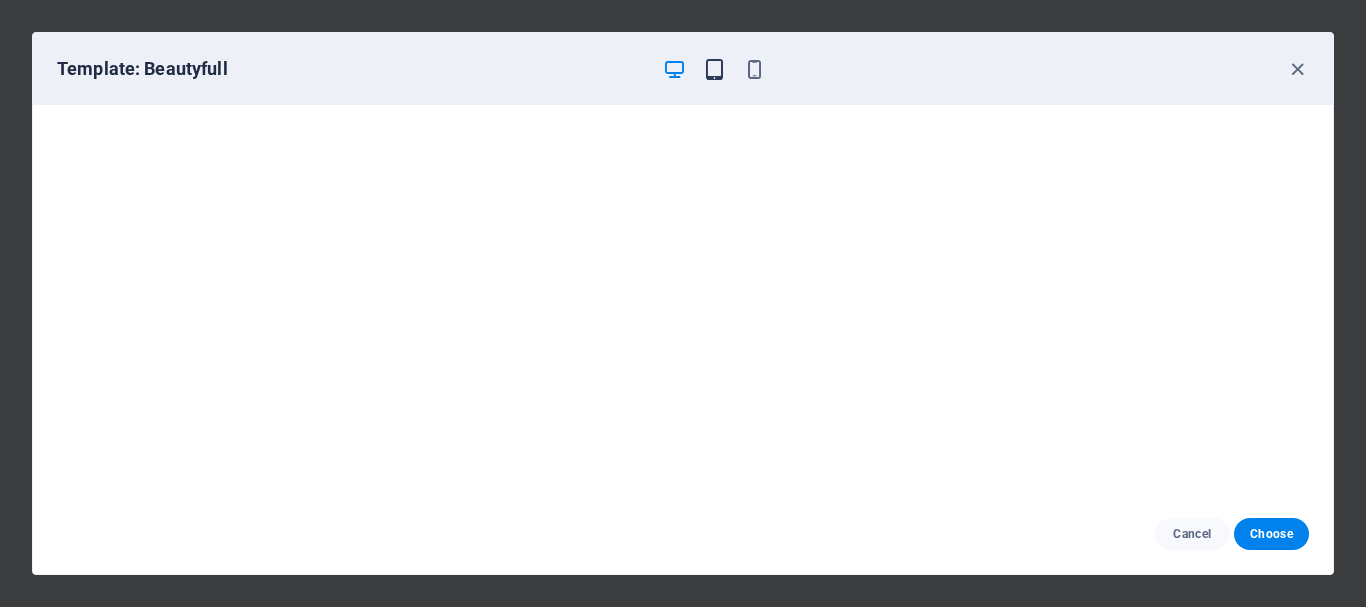 click at bounding box center (714, 69) 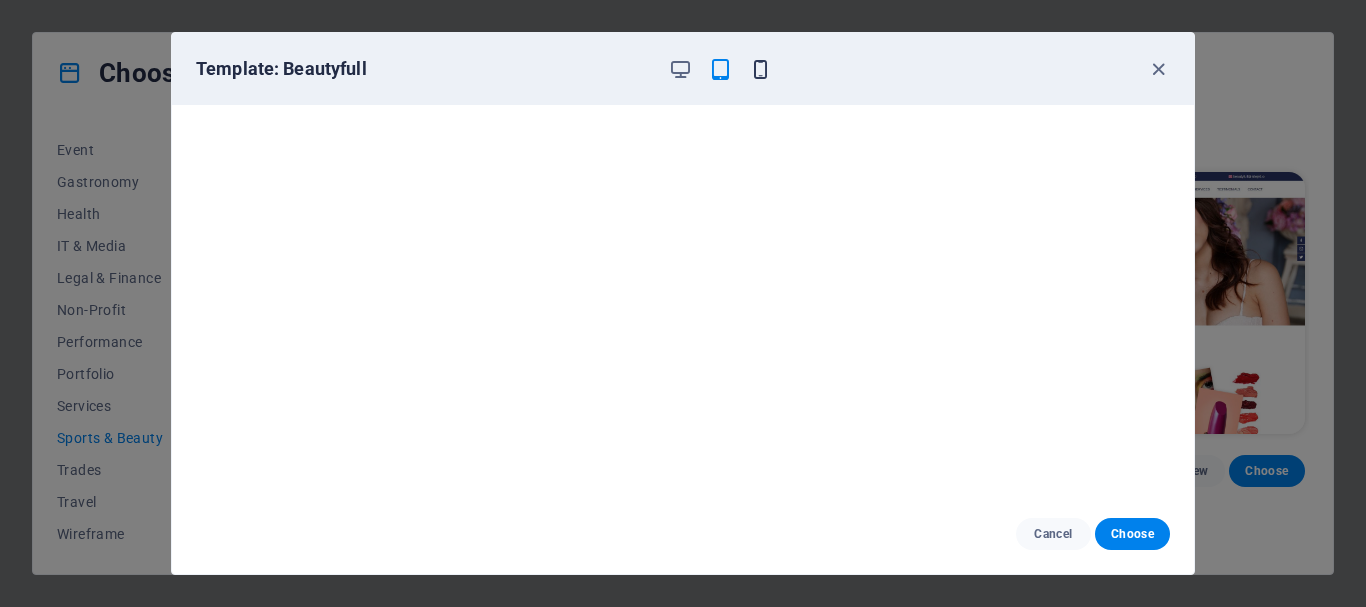 click at bounding box center (760, 69) 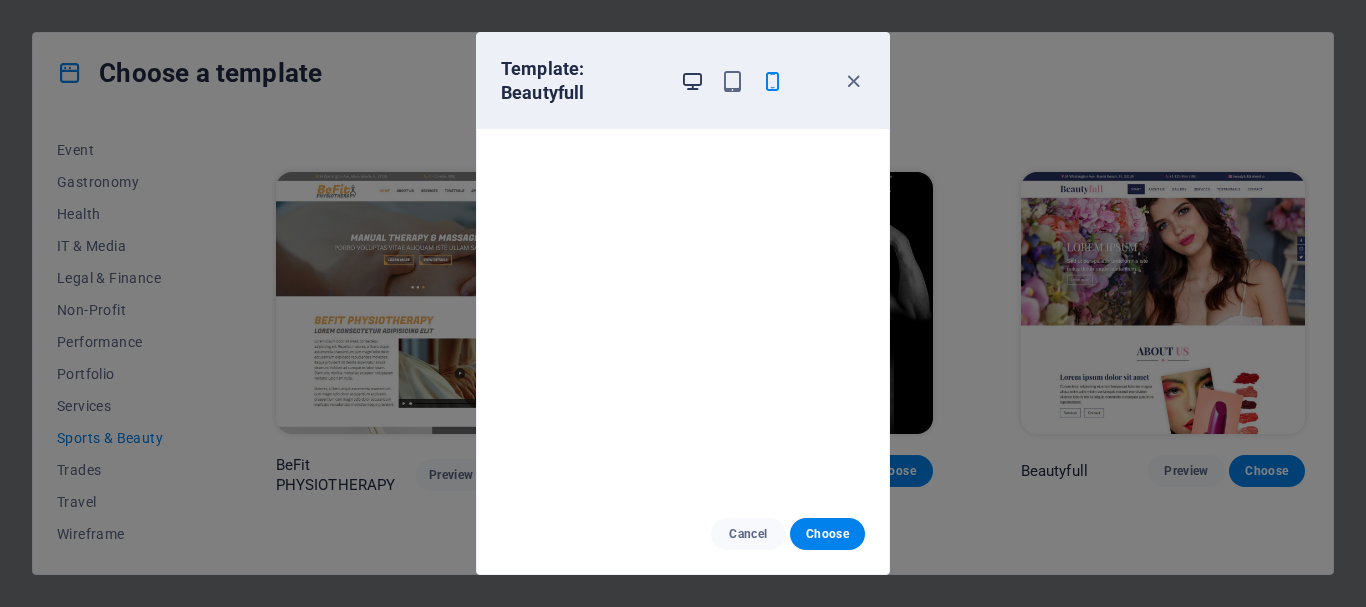 click at bounding box center (692, 81) 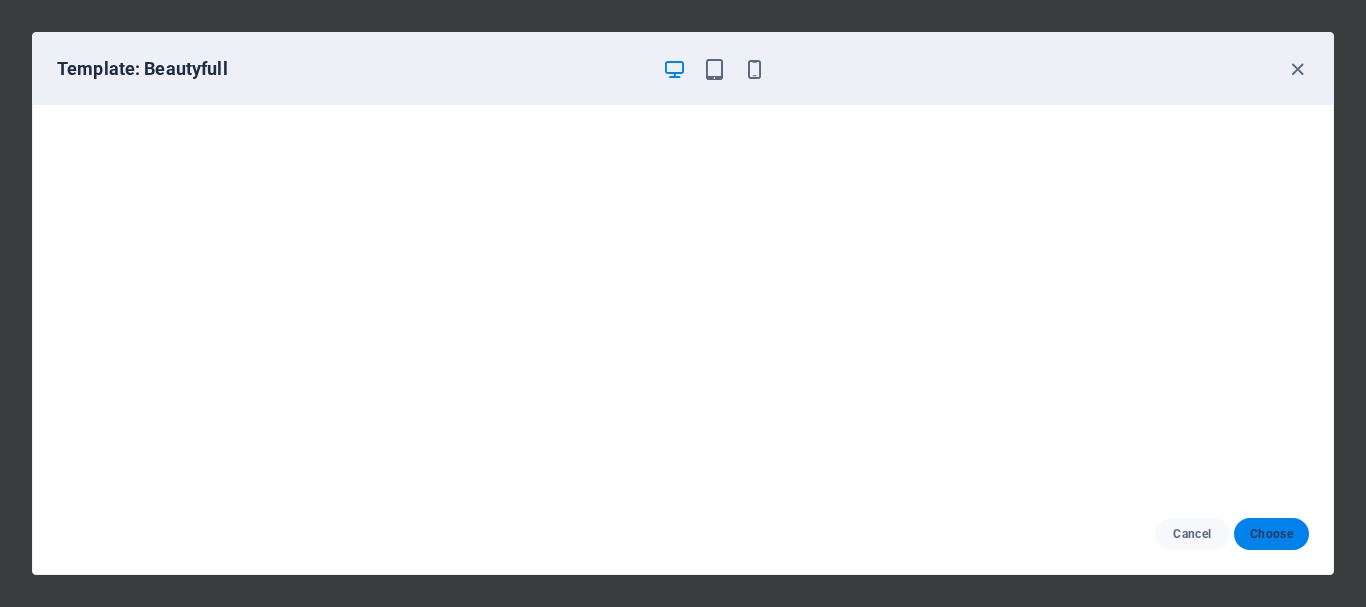 click on "Choose" at bounding box center (1271, 534) 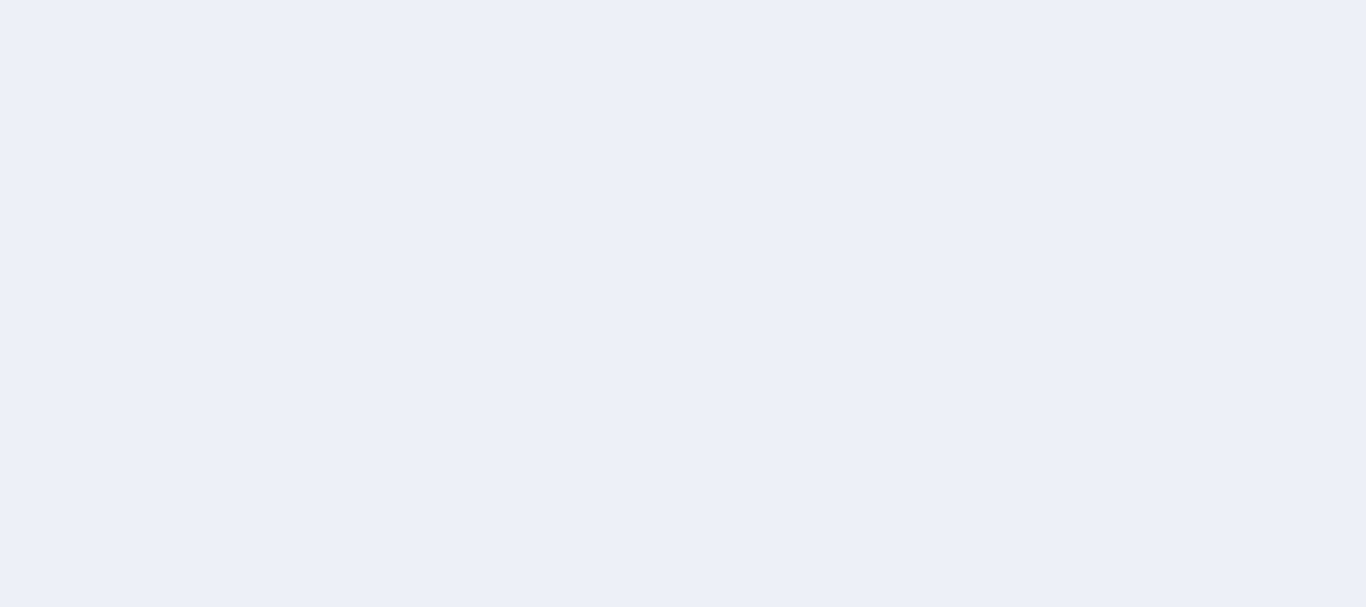 scroll, scrollTop: 0, scrollLeft: 0, axis: both 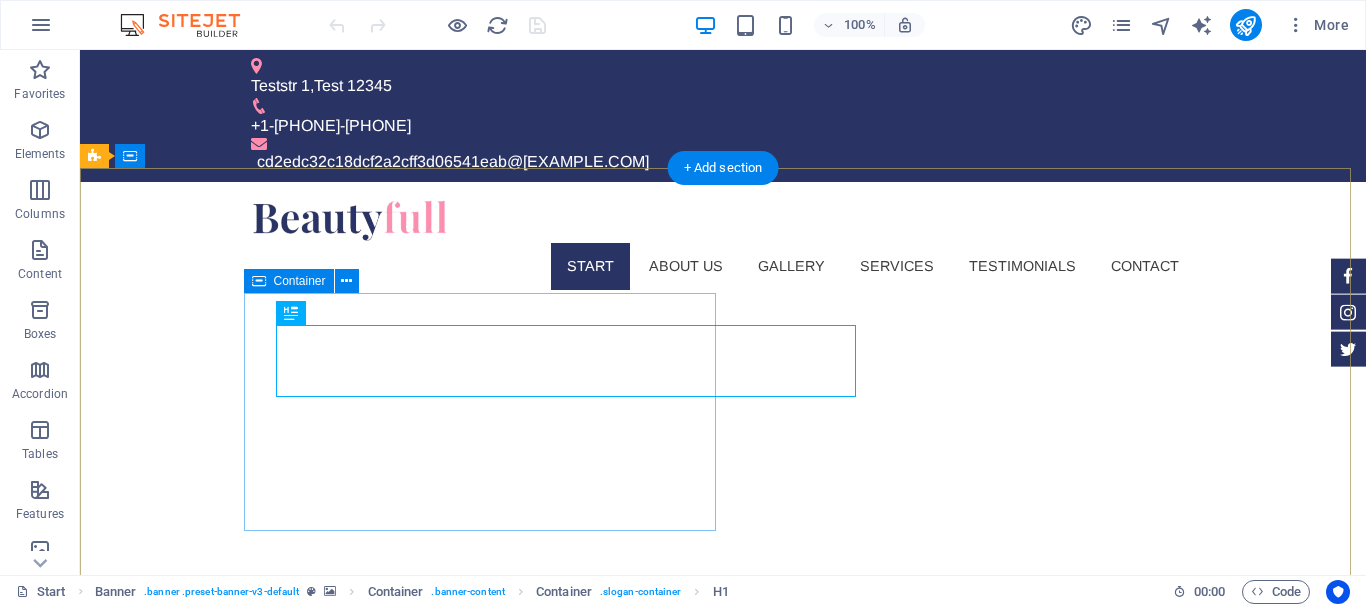 click on "citispaandsauna.[EXAMPLE.COM] Sed ut perspiciatis unde omnis iste natus doloremque laudantium.  Learn more" at bounding box center [487, 1029] 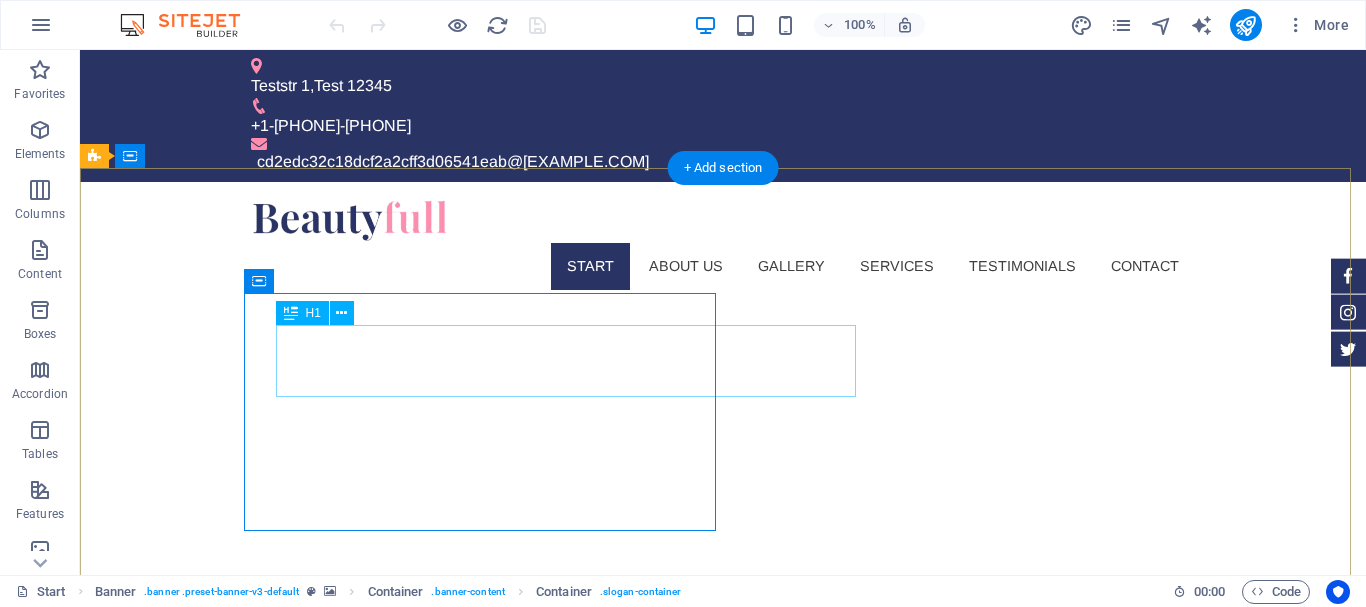 click on "citispaandsauna.[EXAMPLE.COM]" at bounding box center (515, 978) 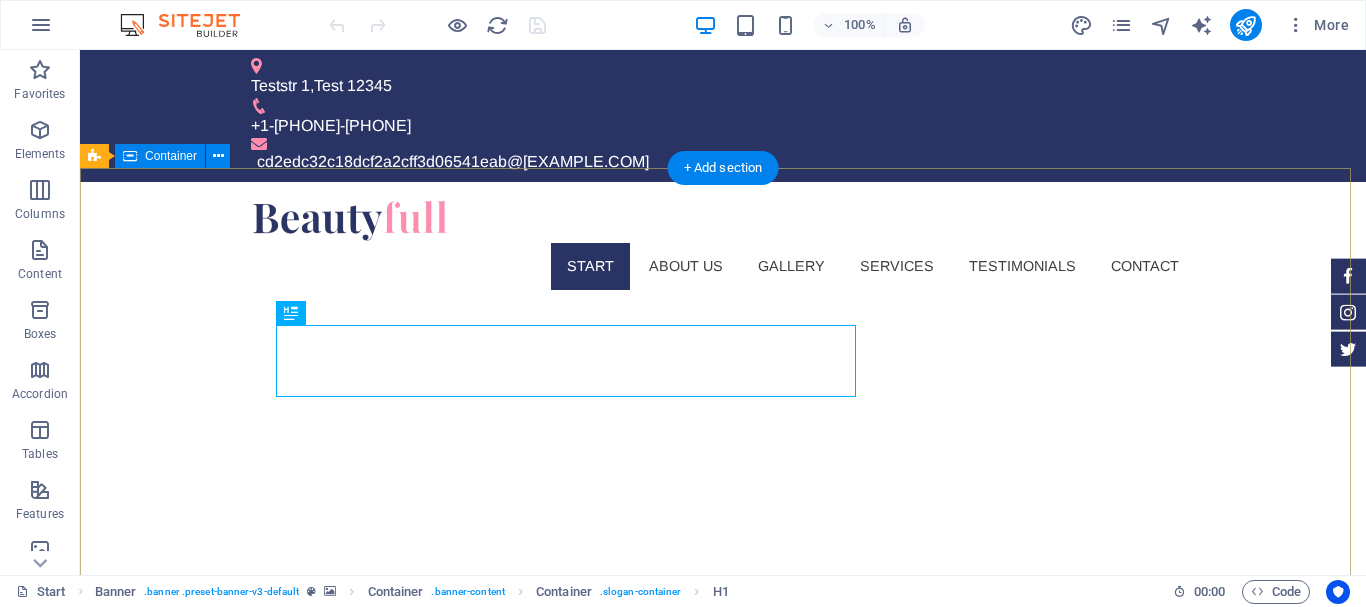 click on "citispaandsauna.[EXAMPLE.COM] Sed ut perspiciatis unde omnis iste natus doloremque laudantium.  Learn more" at bounding box center (723, 1021) 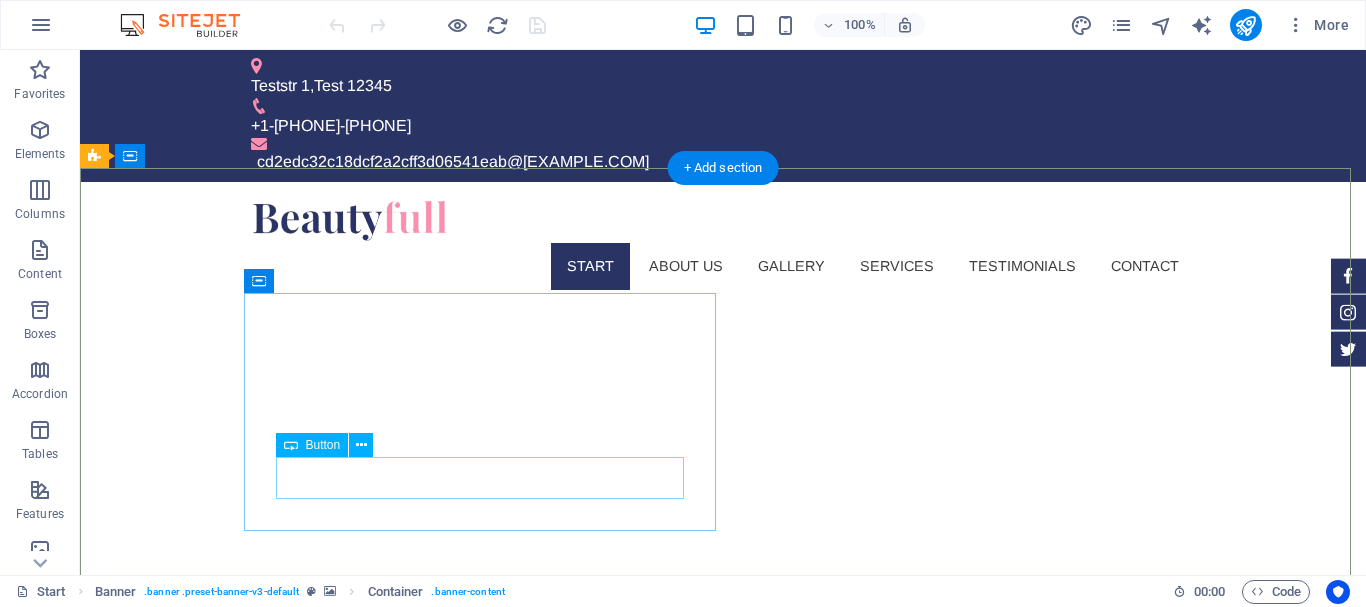 click on "Learn more" at bounding box center (487, 1131) 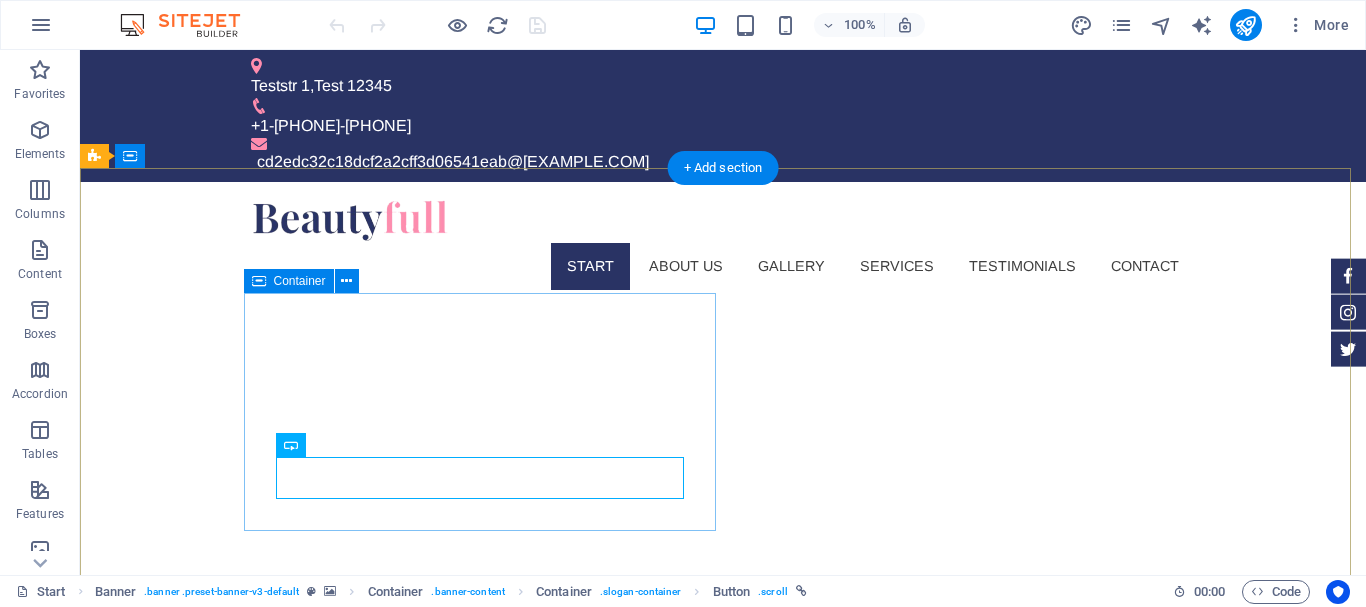 click on "citispaandsauna.[EXAMPLE.COM] Sed ut perspiciatis unde omnis iste natus doloremque laudantium.  Learn more" at bounding box center [487, 1029] 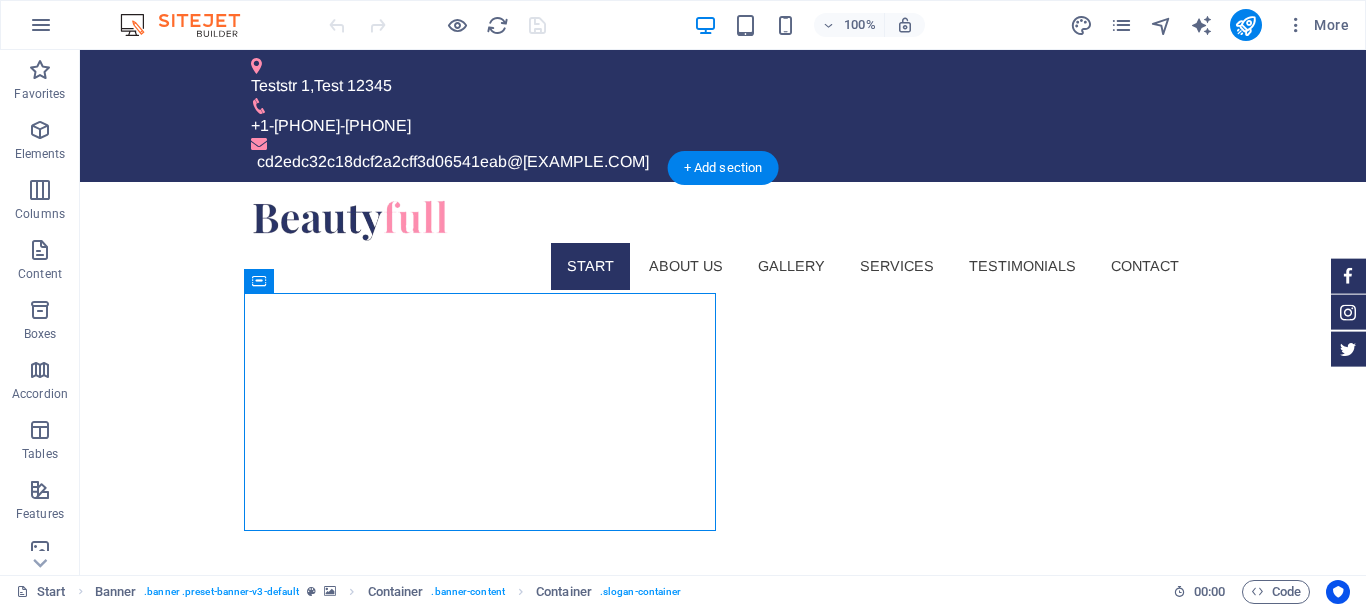 drag, startPoint x: 341, startPoint y: 332, endPoint x: 319, endPoint y: 298, distance: 40.496914 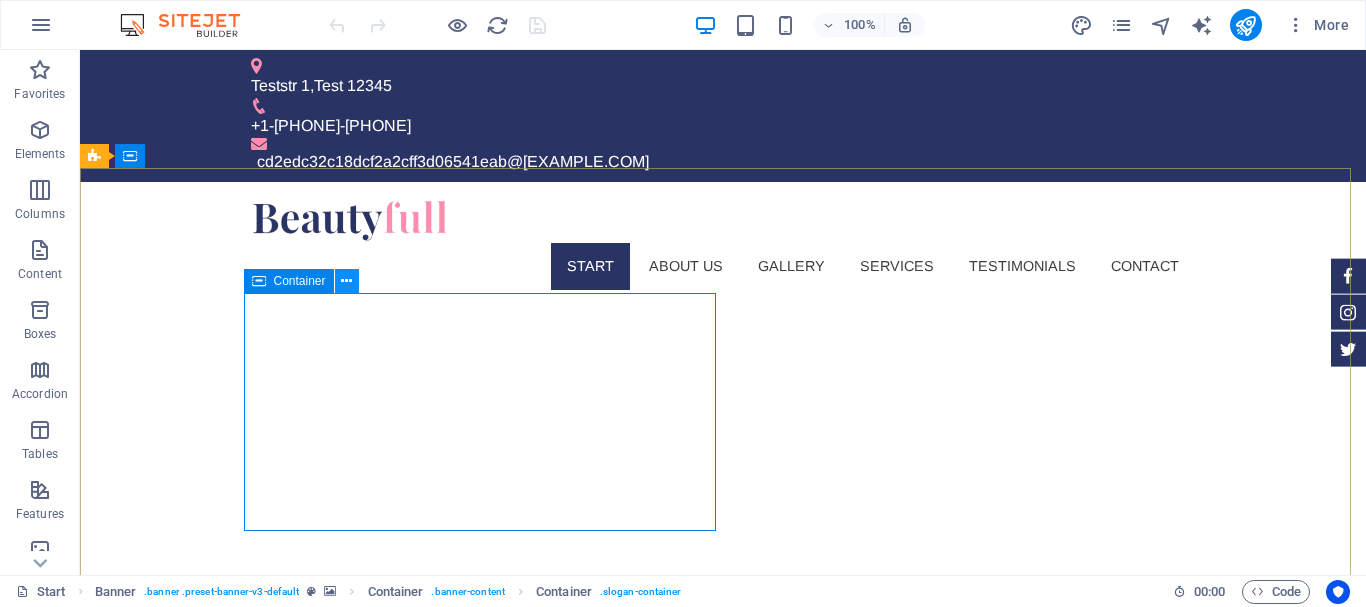 click at bounding box center [346, 281] 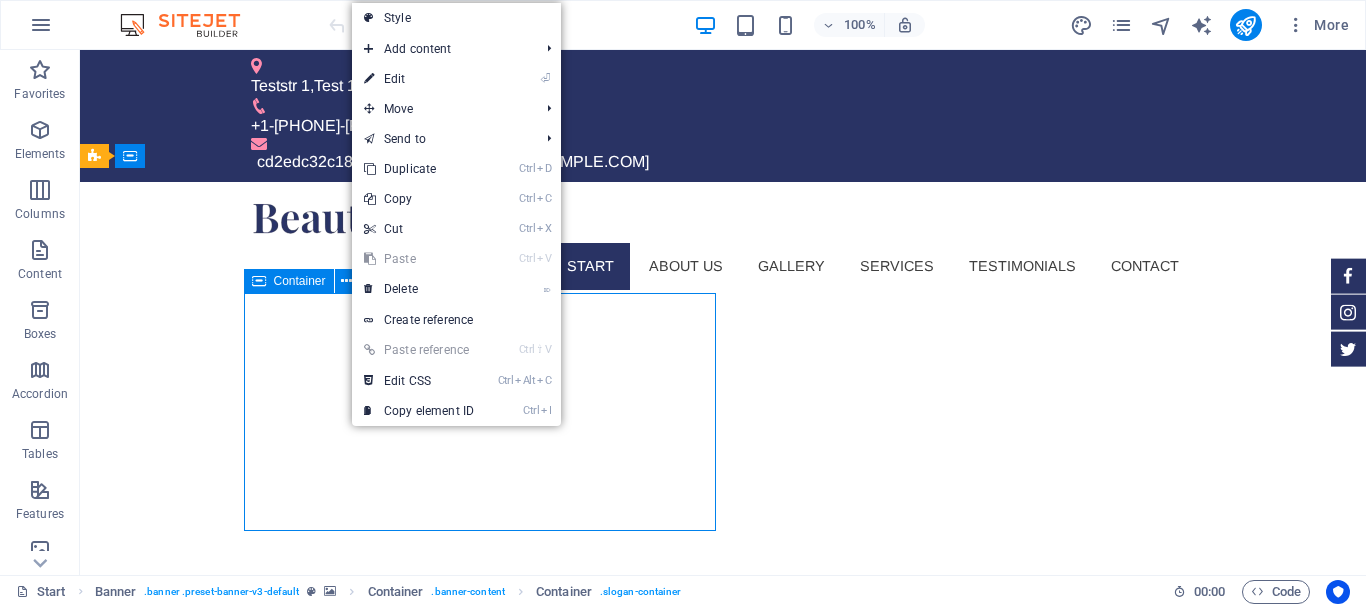 drag, startPoint x: 258, startPoint y: 282, endPoint x: 297, endPoint y: 292, distance: 40.261642 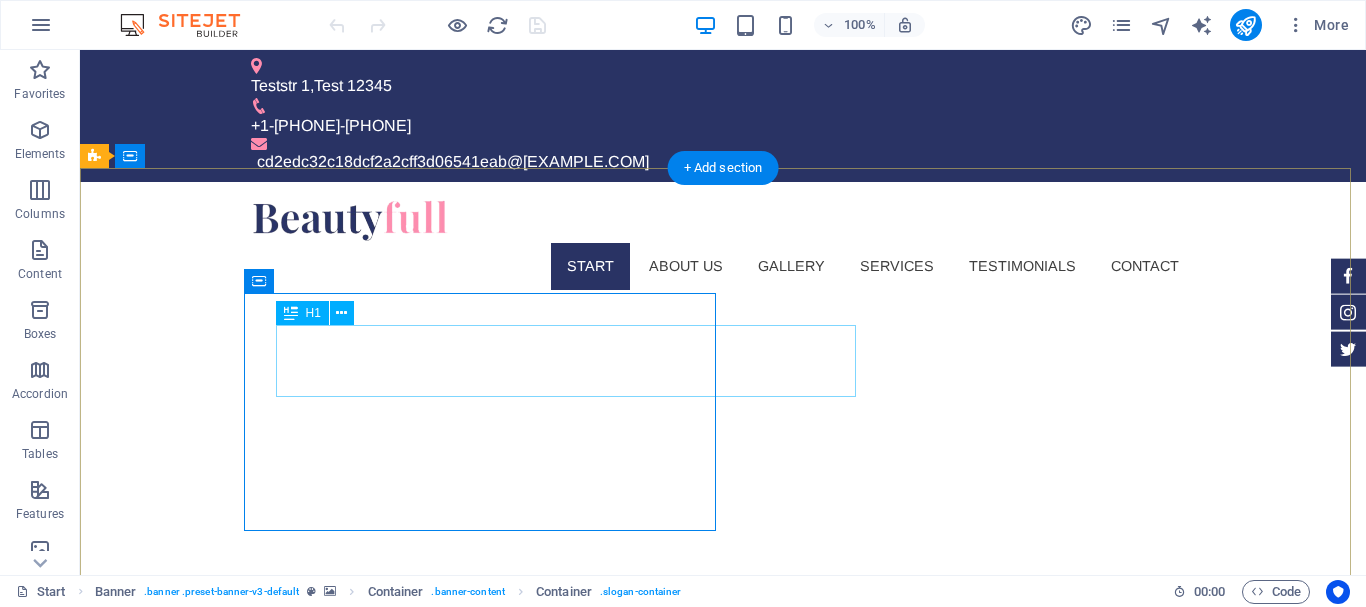 click on "citispaandsauna.[EXAMPLE.COM]" at bounding box center [487, 978] 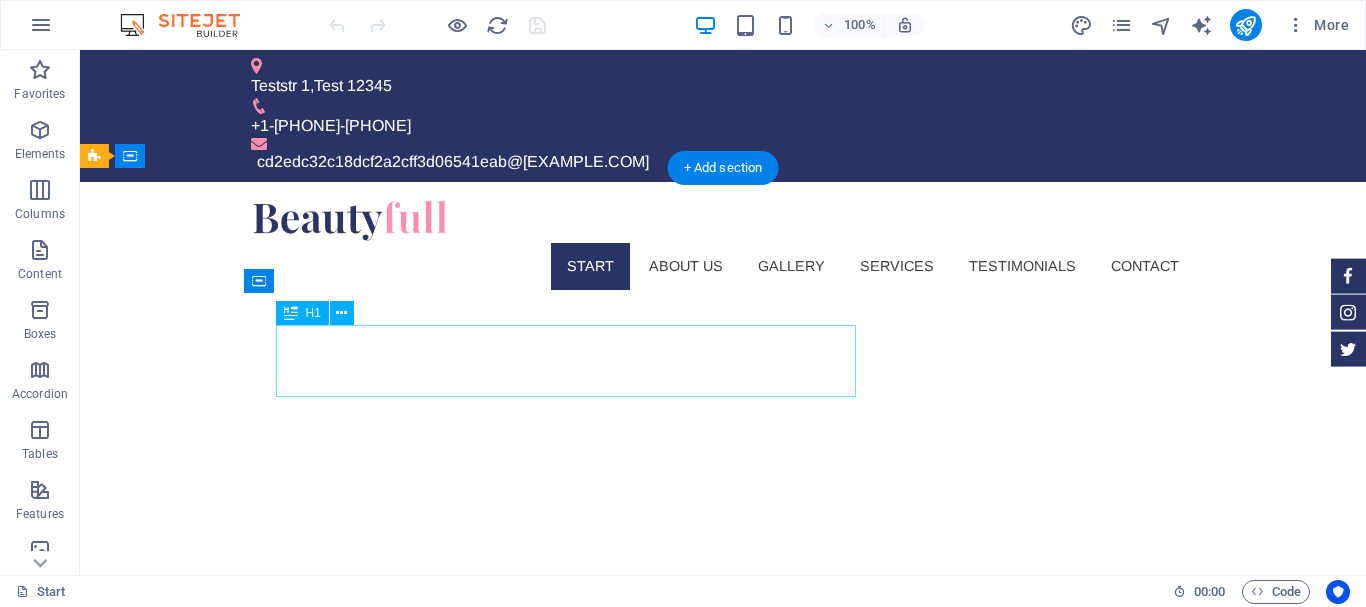 drag, startPoint x: 286, startPoint y: 327, endPoint x: 286, endPoint y: 341, distance: 14 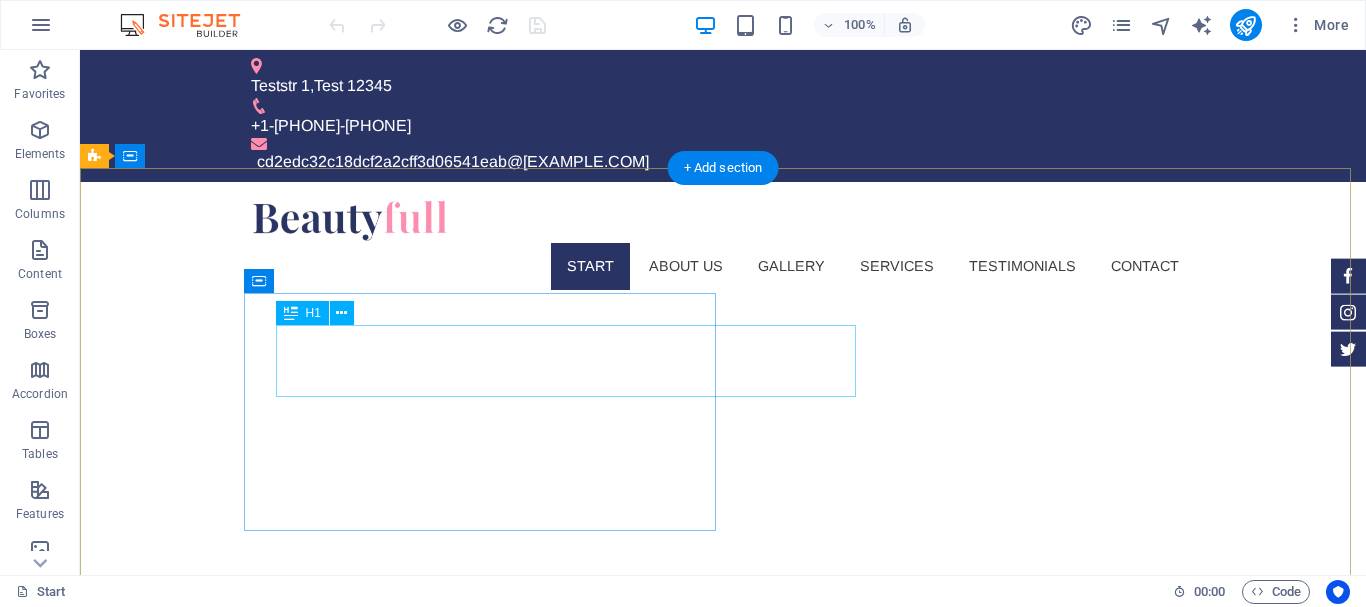 click on "citispaandsauna.[EXAMPLE.COM]" at bounding box center [515, 978] 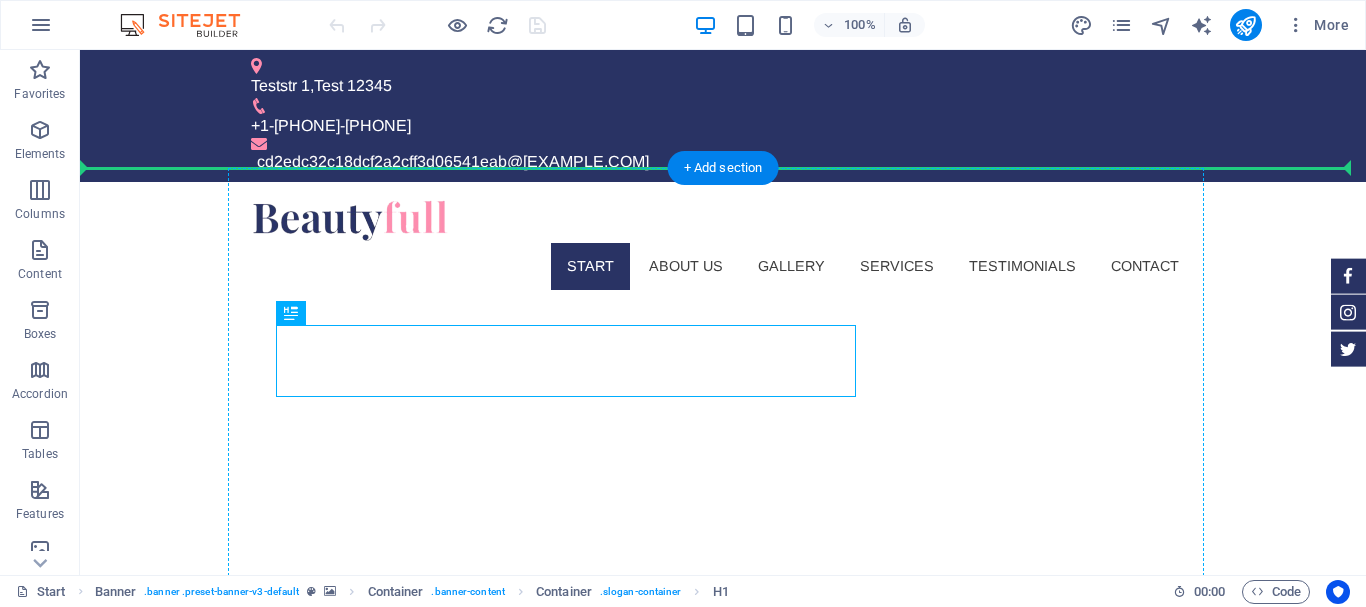 drag, startPoint x: 389, startPoint y: 366, endPoint x: 242, endPoint y: 326, distance: 152.345 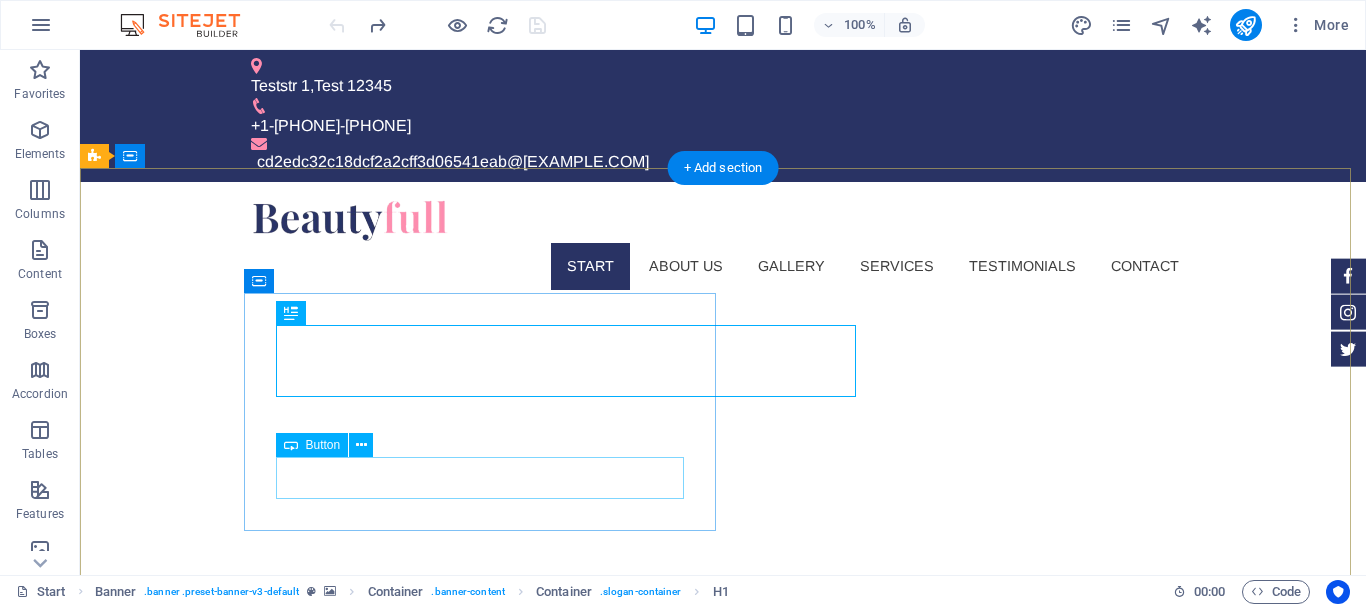 click on "Learn more" at bounding box center [487, 1131] 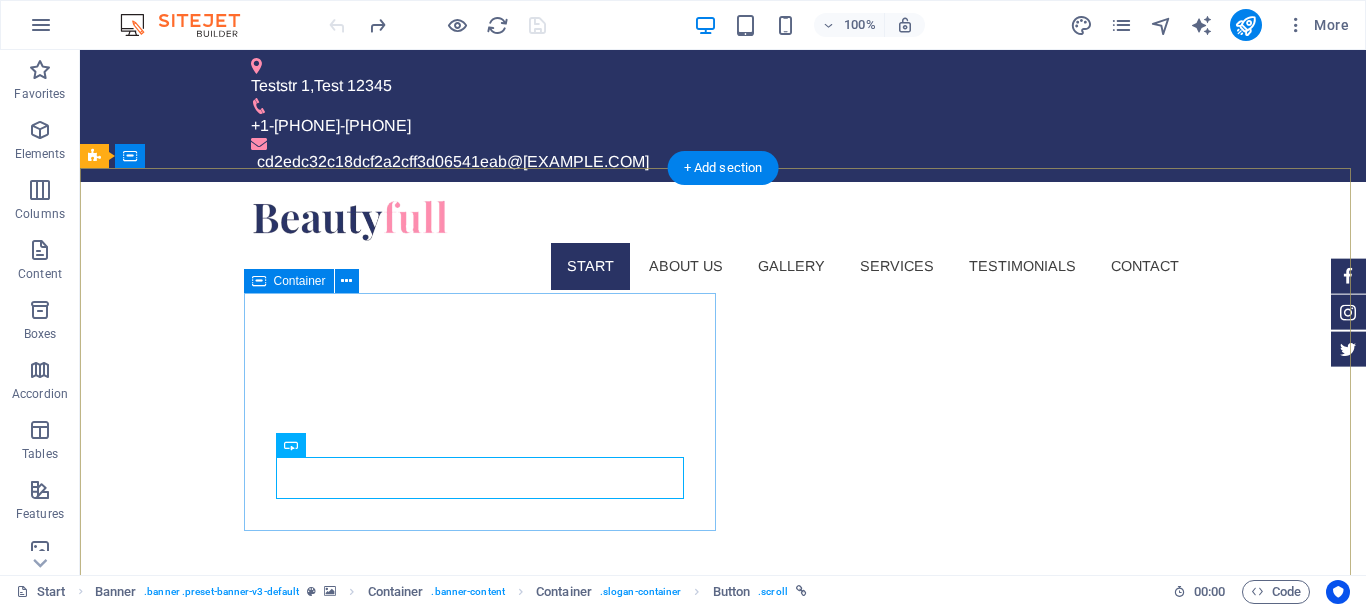 click on "citispaandsauna.[EXAMPLE.COM] Sed ut perspiciatis unde omnis iste natus doloremque laudantium.  Learn more" at bounding box center [487, 1029] 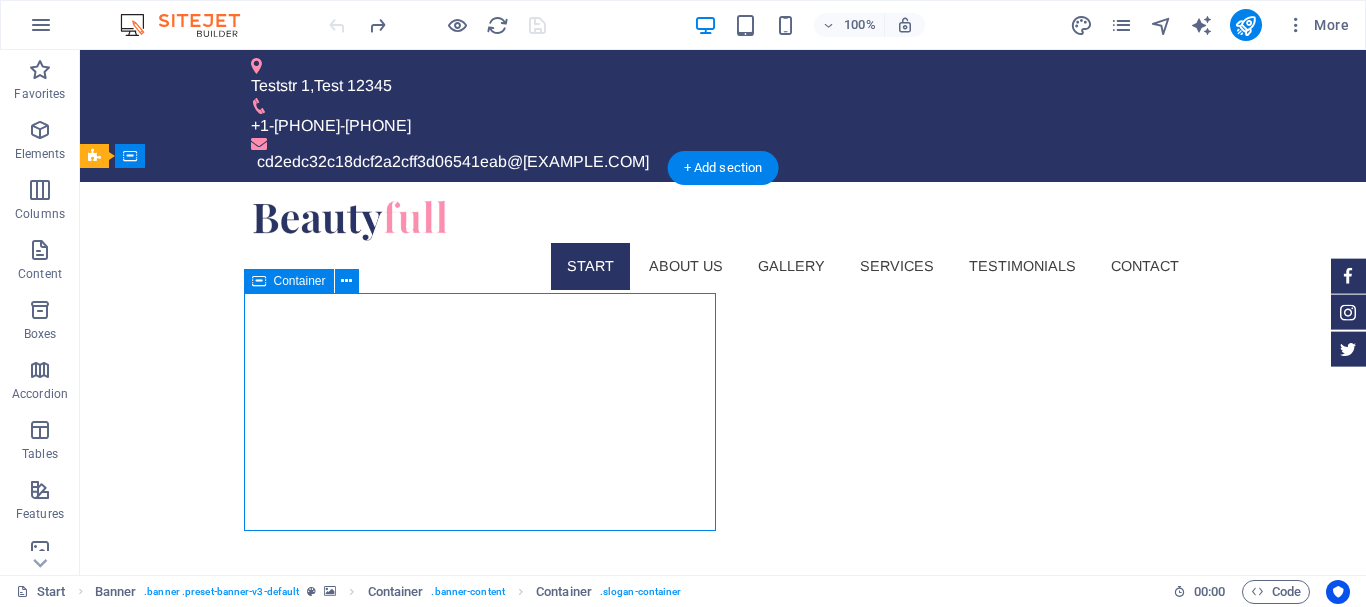 click on "citispaandsauna.[EXAMPLE.COM] Sed ut perspiciatis unde omnis iste natus doloremque laudantium.  Learn more" at bounding box center (487, 1029) 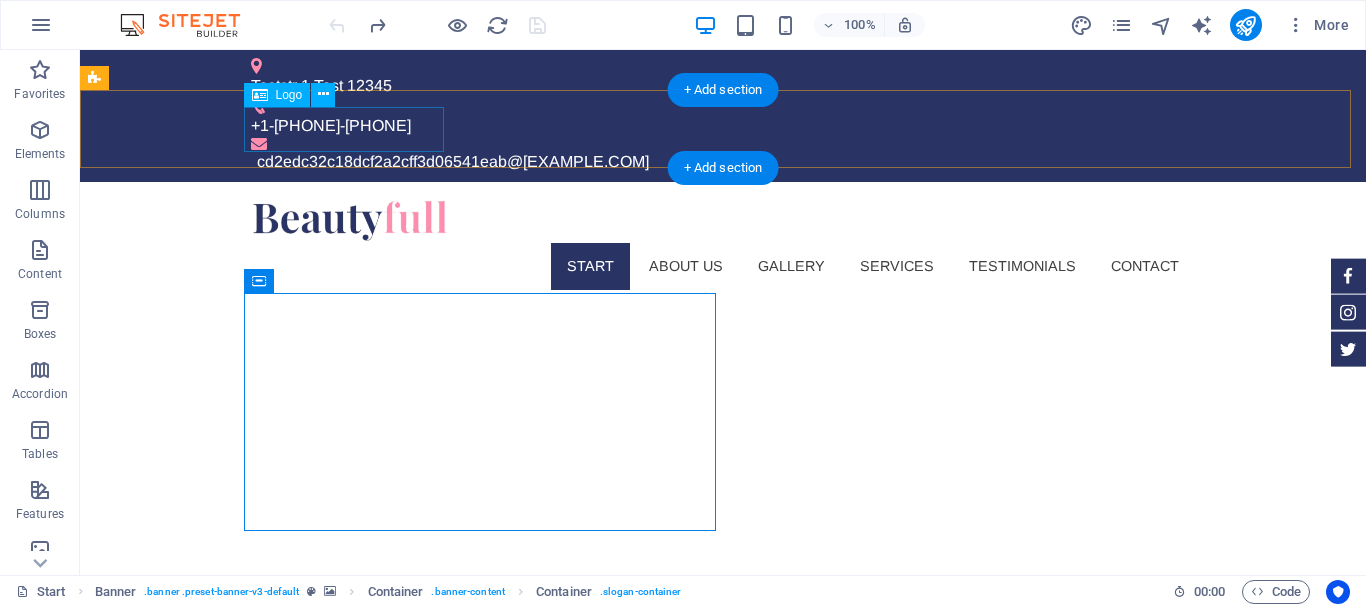 click at bounding box center (723, 220) 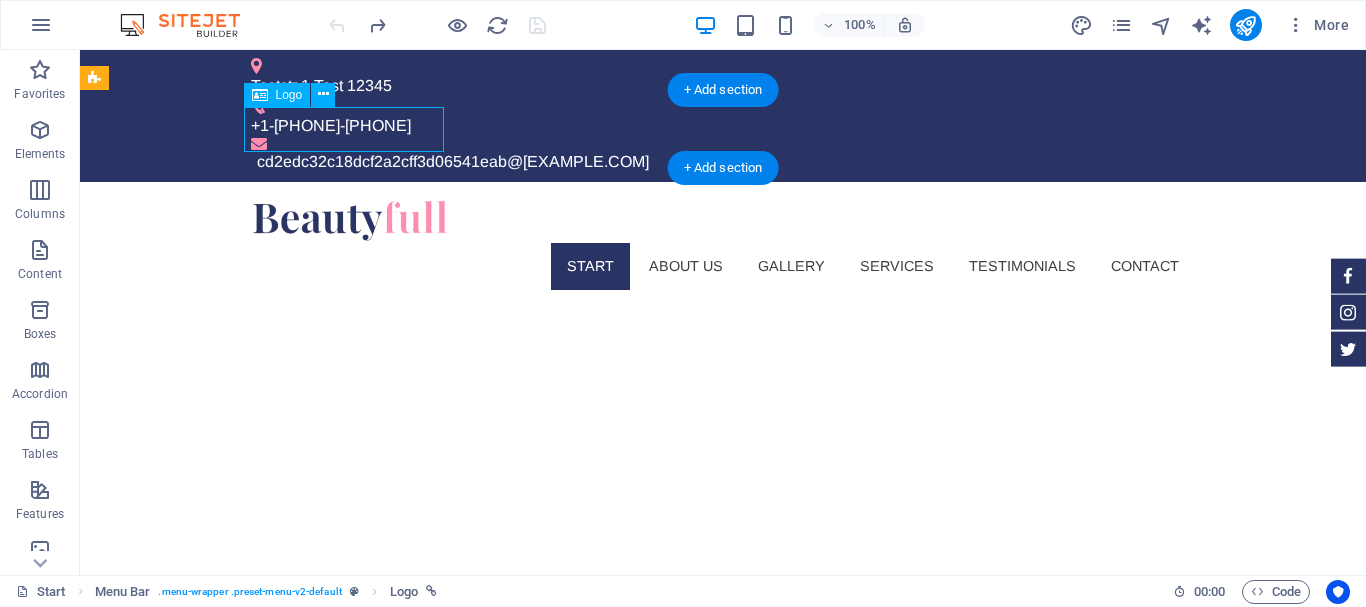 click at bounding box center (723, 220) 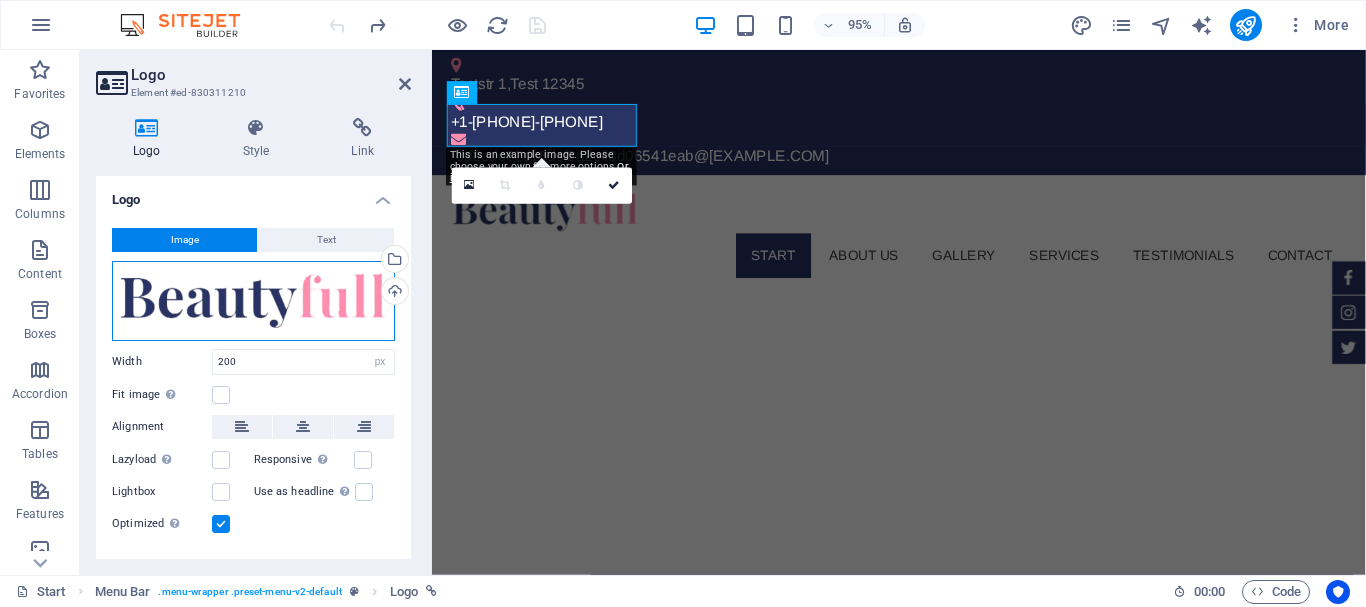 click on "Drag files here, click to choose files or select files from Files or our free stock photos & videos" at bounding box center [253, 301] 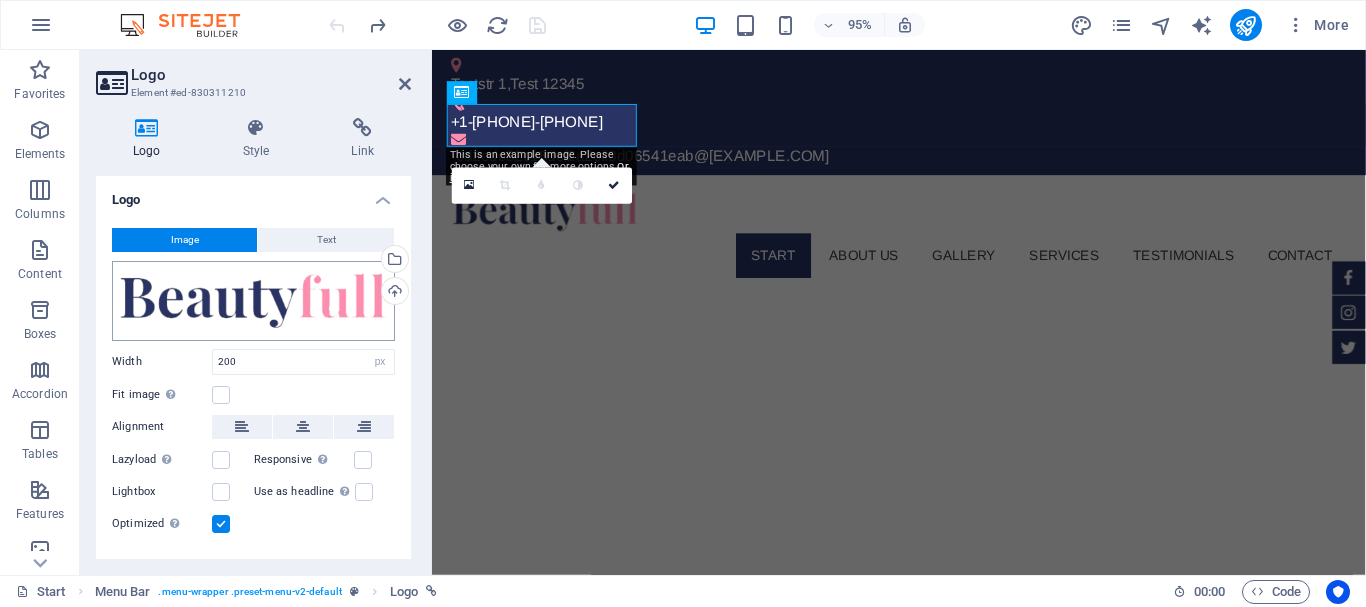 click on "[CITY] Start Favorites Elements Columns Content Boxes Accordion Tables Features Images Slider Header Footer Forms Marketing Collections Logo Element #[ID] Logo Style Link Logo Image Text Drag files here, click to choose files or select files from Files or our free stock photos & videos Select files from the file manager, stock photos, or upload file(s) Upload Width 200 Default auto px rem % em vh vw Fit image Automatically fit image to a fixed width and height Height Default auto px Alignment Lazyload Loading images after the page loads improves page speed. Responsive Automatically load retina image and smartphone optimized sizes. Lightbox Use as headline The image will be wrapped in an H1 headline tag. Useful for giving alternative text the weight of an H1 headline, e.g. for the logo. Leave unchecked if uncertain. Optimized Images are compressed to improve page speed. Position Direction Custom X offset 50 px" at bounding box center [683, 303] 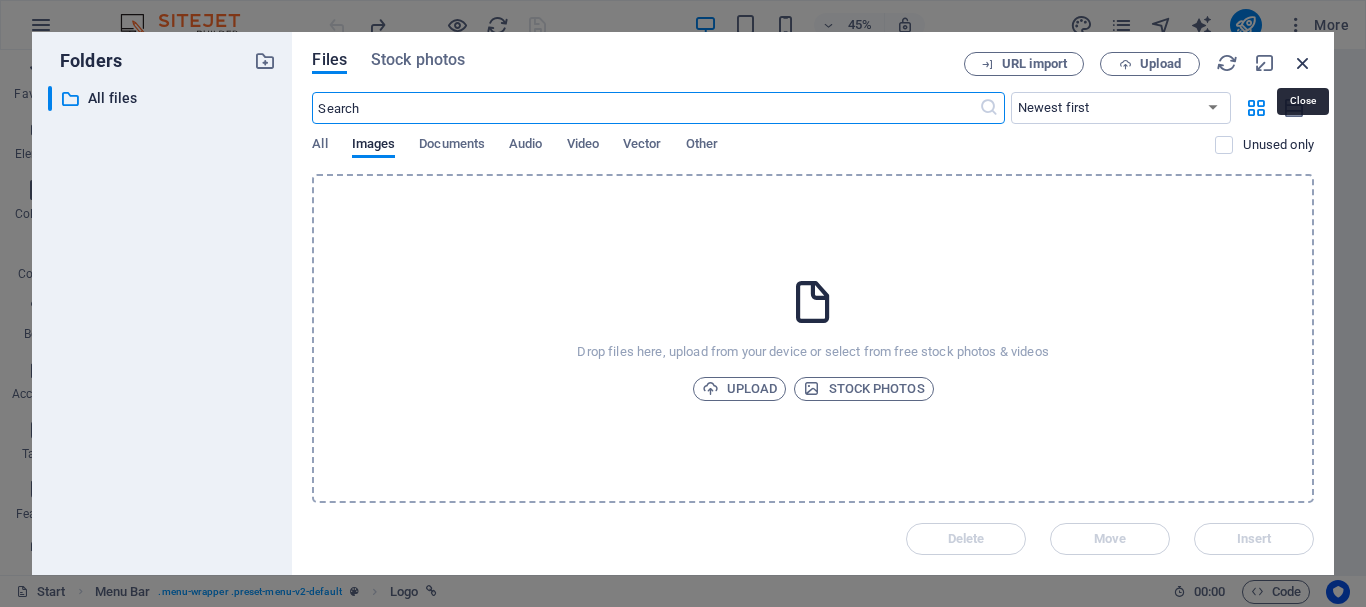 click at bounding box center (1303, 63) 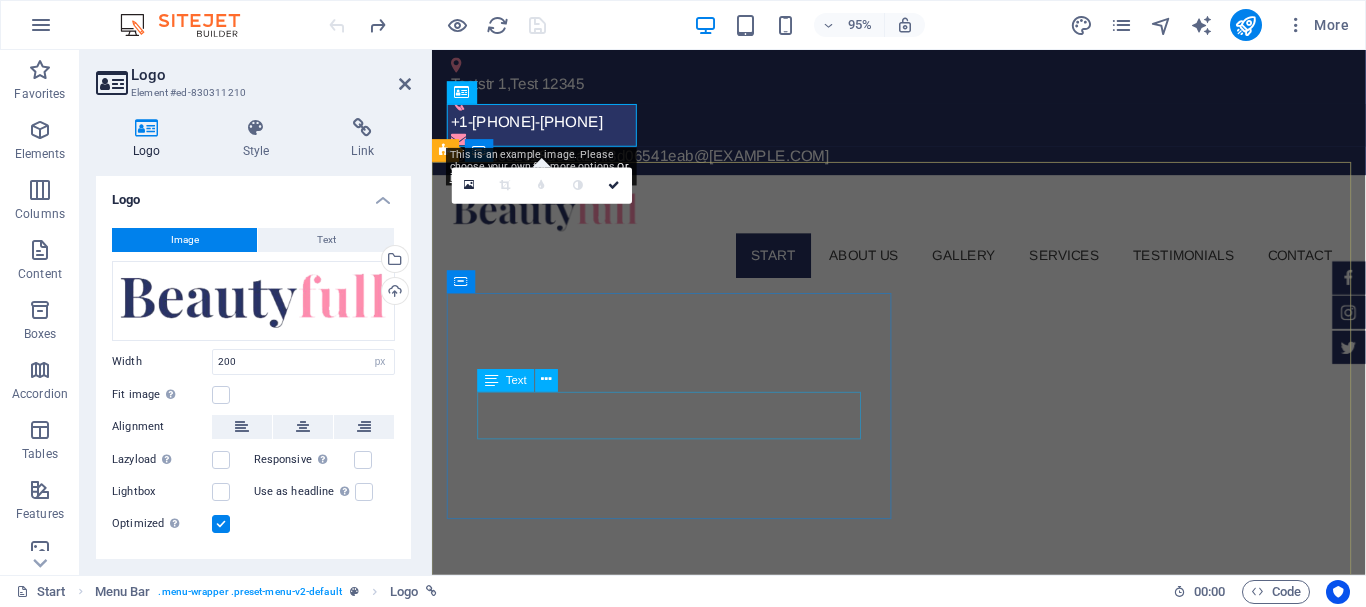 click on "Sed ut perspiciatis unde omnis iste natus doloremque laudantium." at bounding box center [688, 1075] 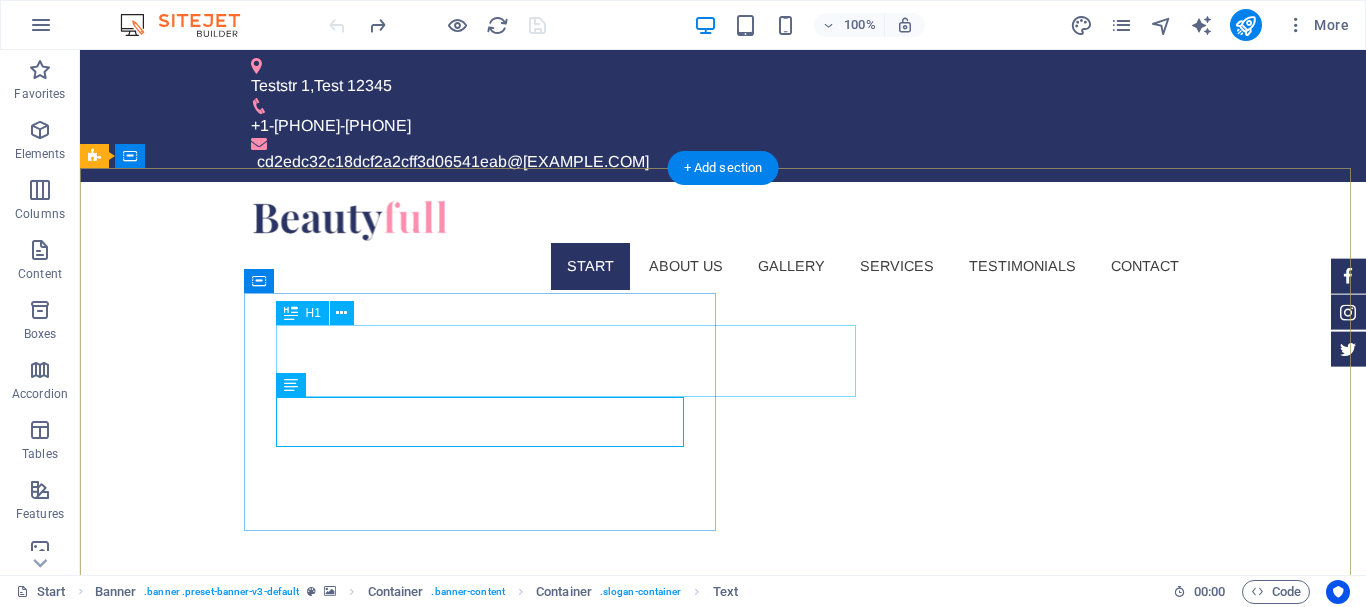 click on "citispaandsauna.[EXAMPLE.COM]" at bounding box center (515, 978) 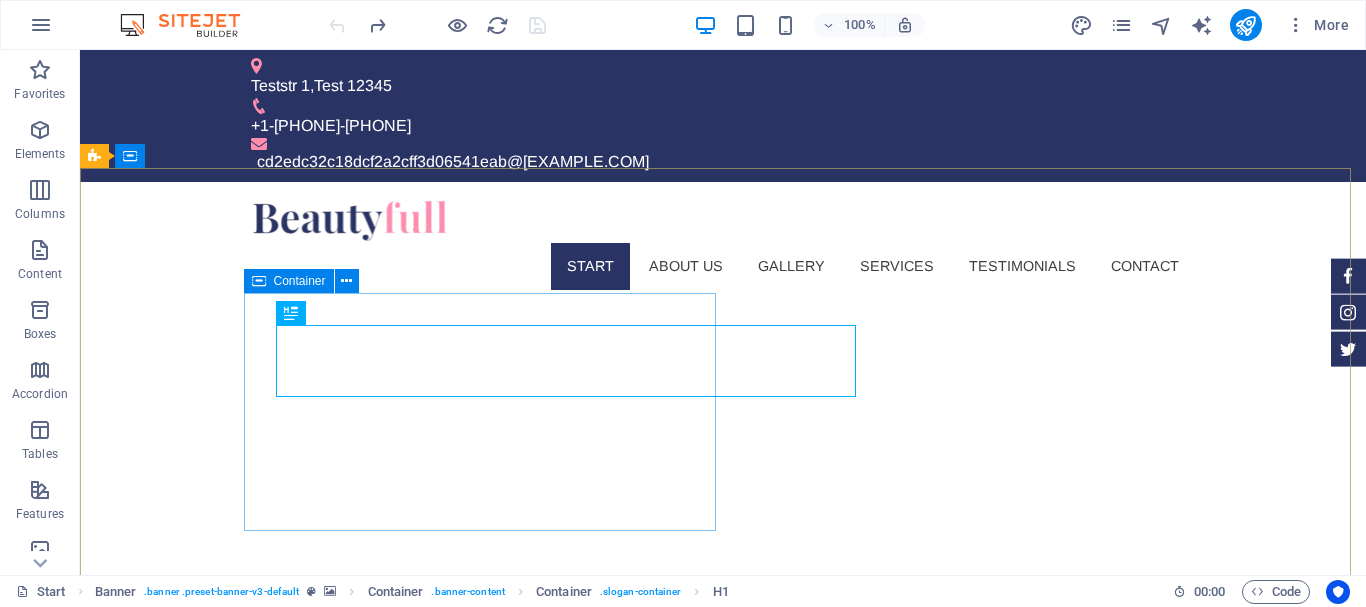 click on "Container" at bounding box center (300, 281) 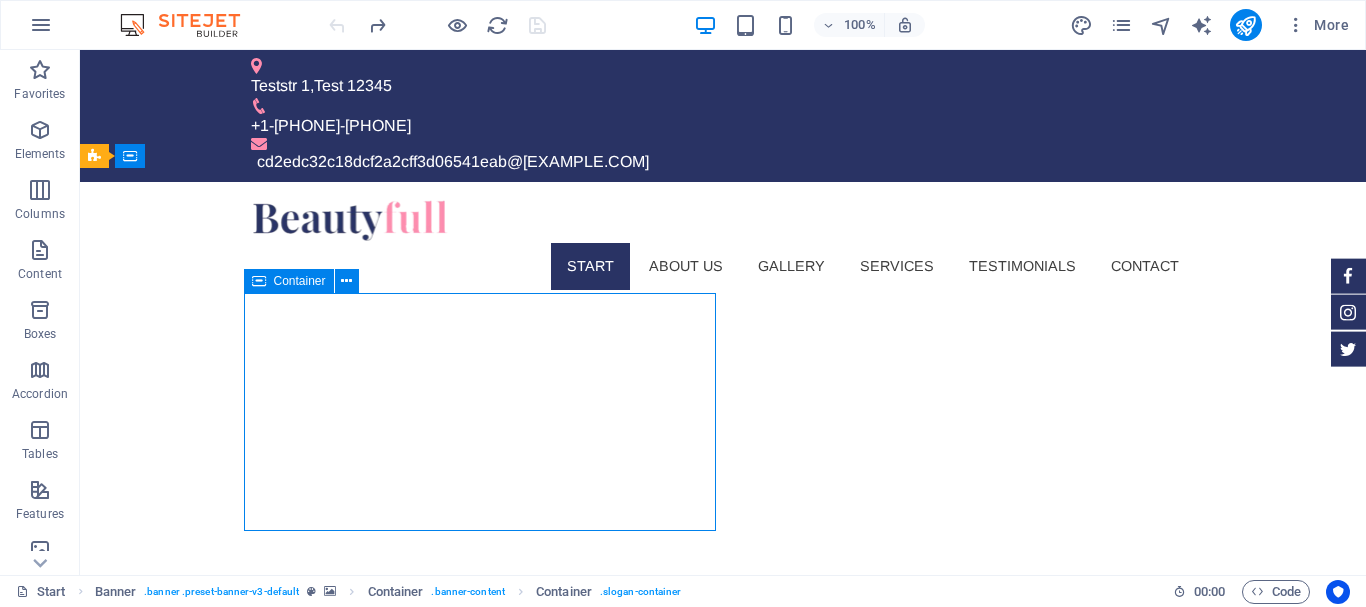 drag, startPoint x: 315, startPoint y: 277, endPoint x: 262, endPoint y: 275, distance: 53.037724 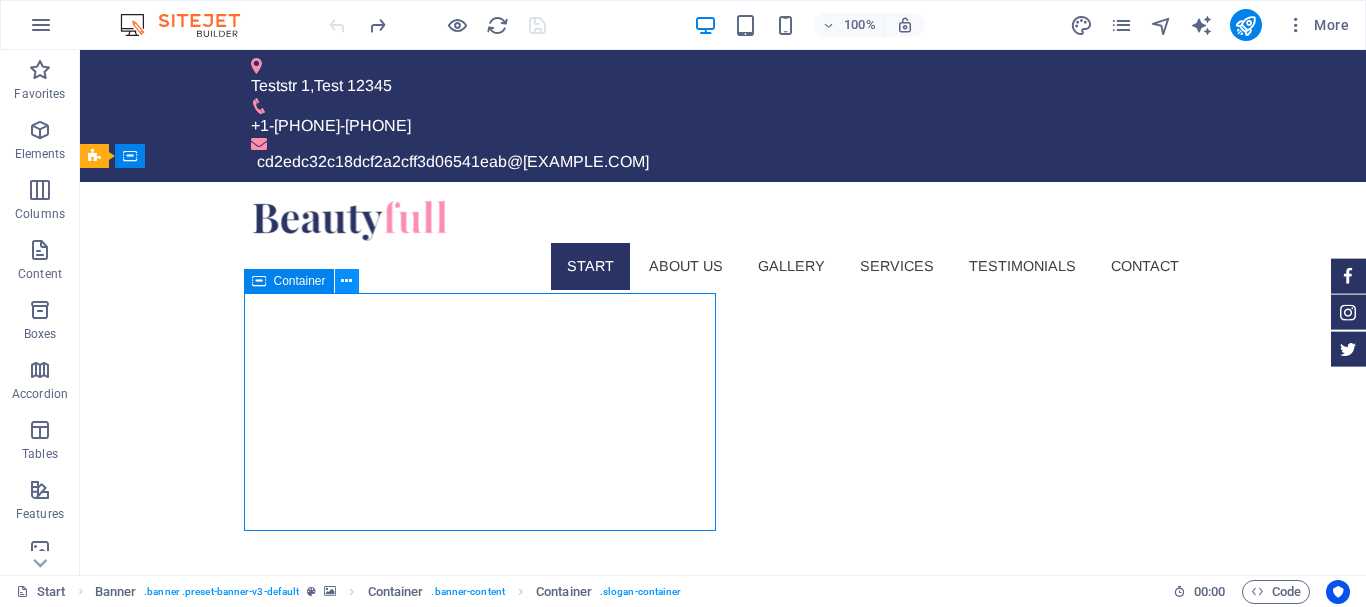 click at bounding box center (346, 281) 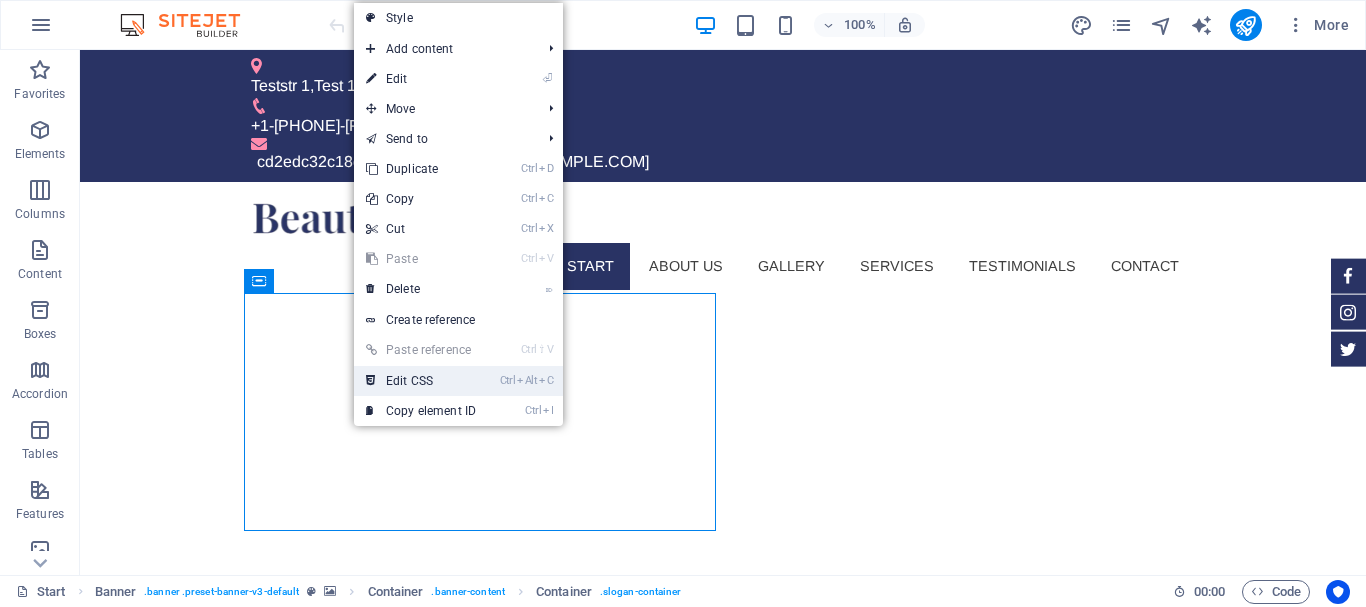 click on "Ctrl Alt C  Edit CSS" at bounding box center (421, 381) 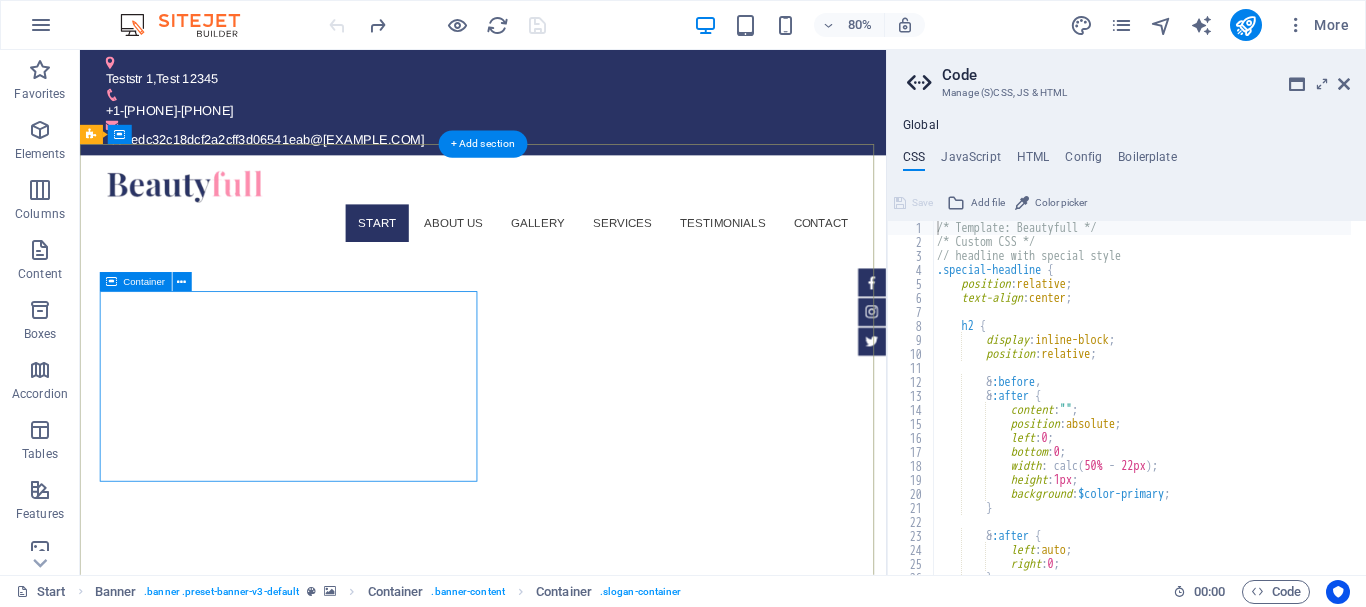 click on "citispaandsauna.[EXAMPLE.COM] Sed ut perspiciatis unde omnis iste natus doloremque laudantium.  Learn more" at bounding box center (348, 1029) 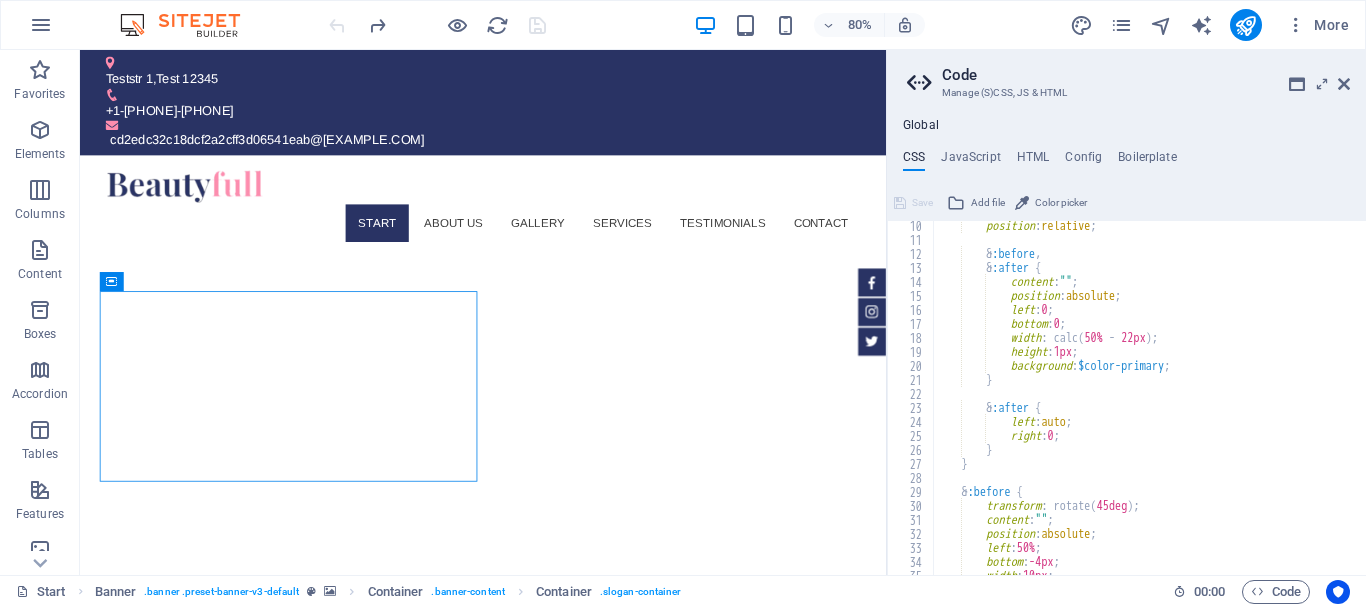 scroll, scrollTop: 0, scrollLeft: 0, axis: both 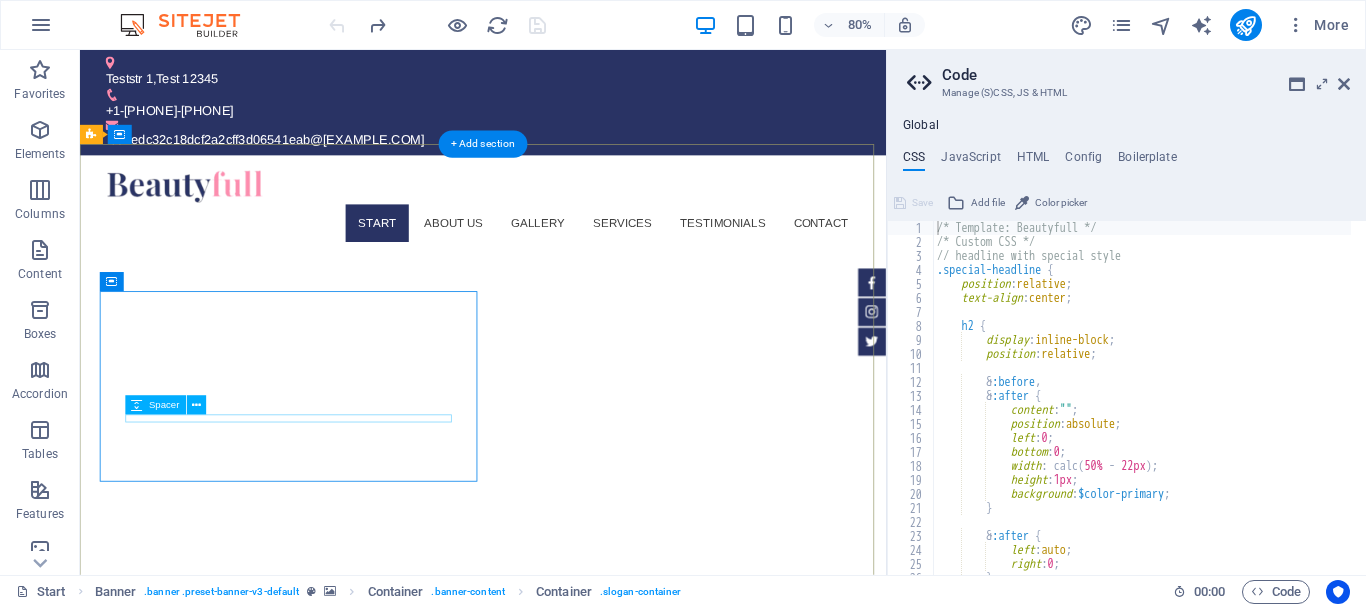 click at bounding box center [348, 1105] 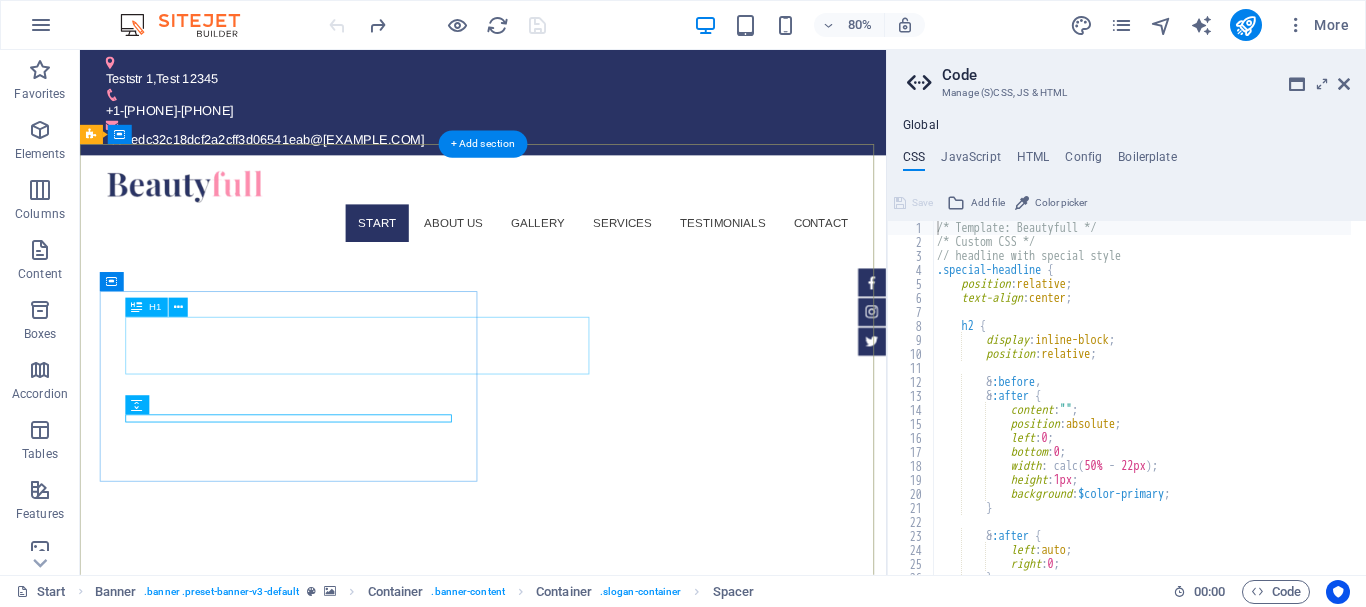 click on "citispaandsauna.[EXAMPLE.COM]" at bounding box center (376, 978) 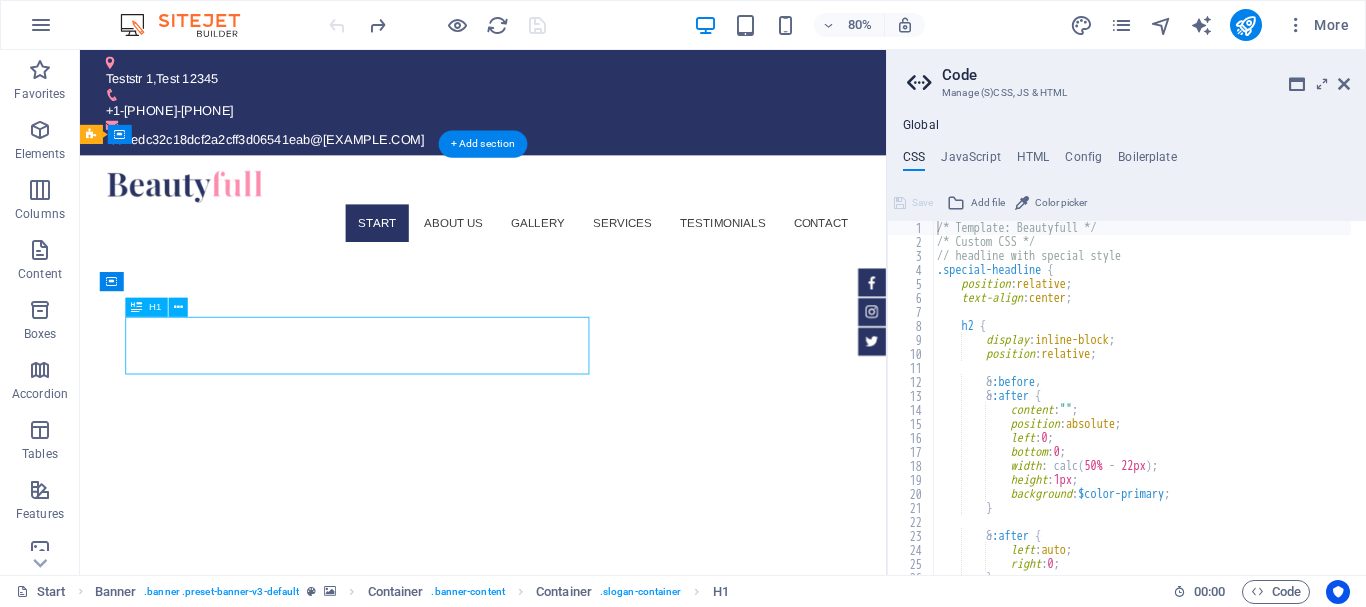click on "citispaandsauna.[EXAMPLE.COM]" at bounding box center [376, 978] 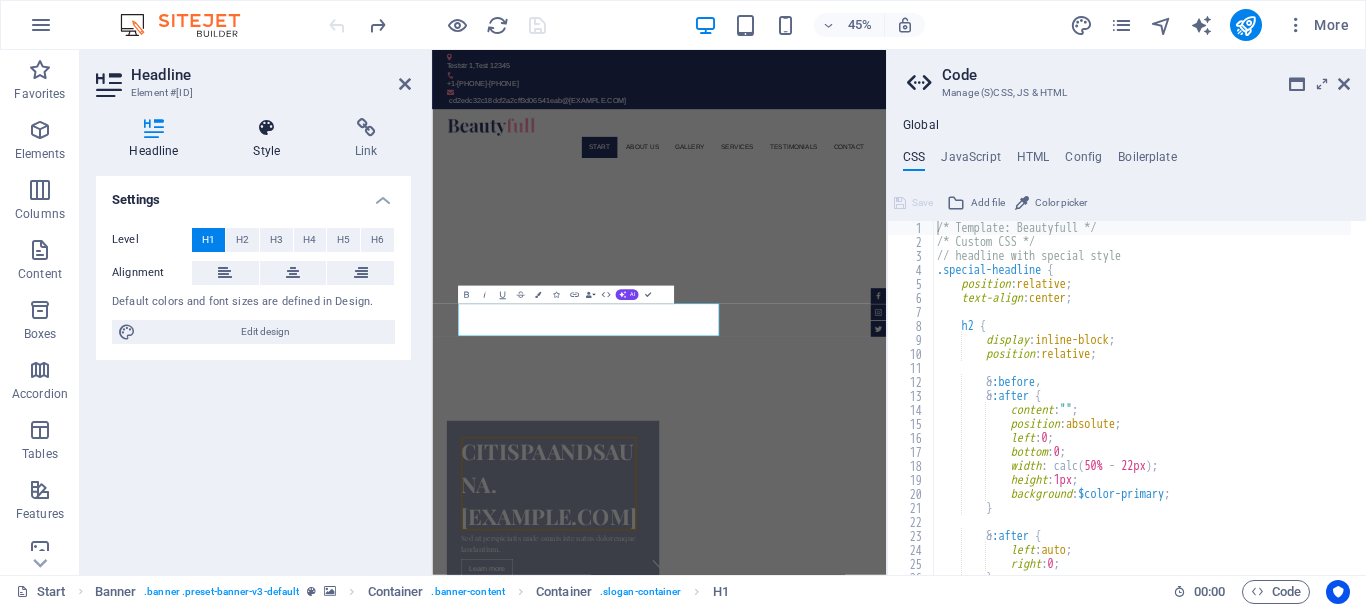 click on "Style" at bounding box center (271, 139) 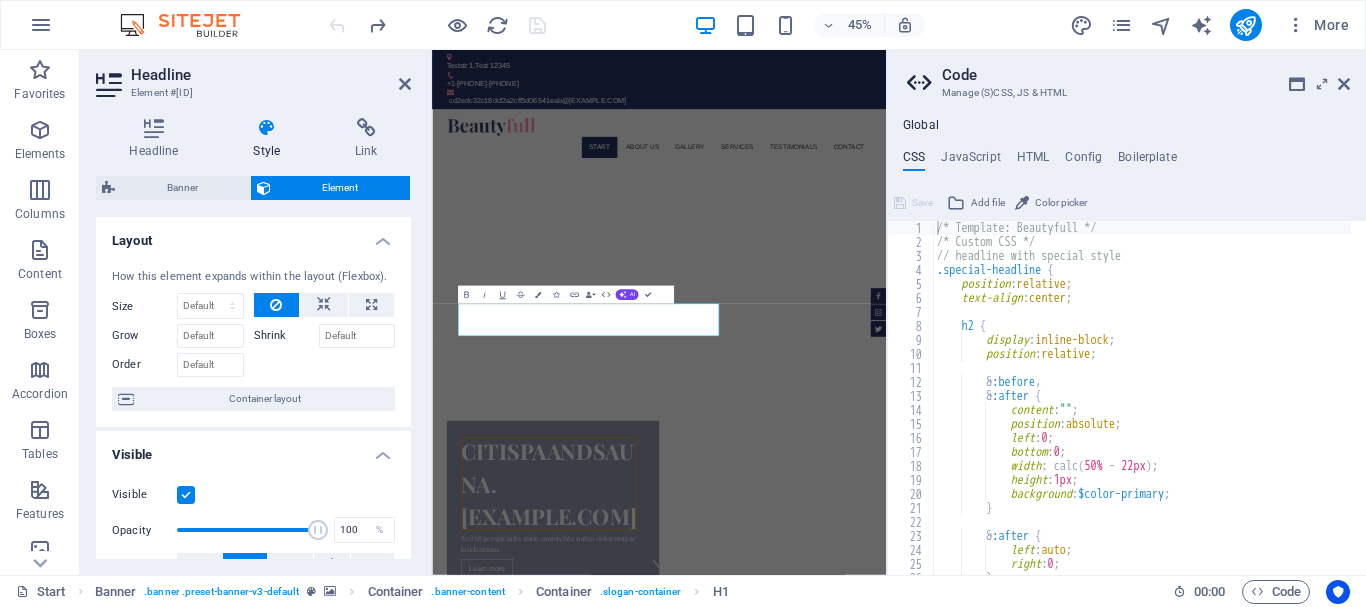 drag, startPoint x: 411, startPoint y: 283, endPoint x: 409, endPoint y: 317, distance: 34.058773 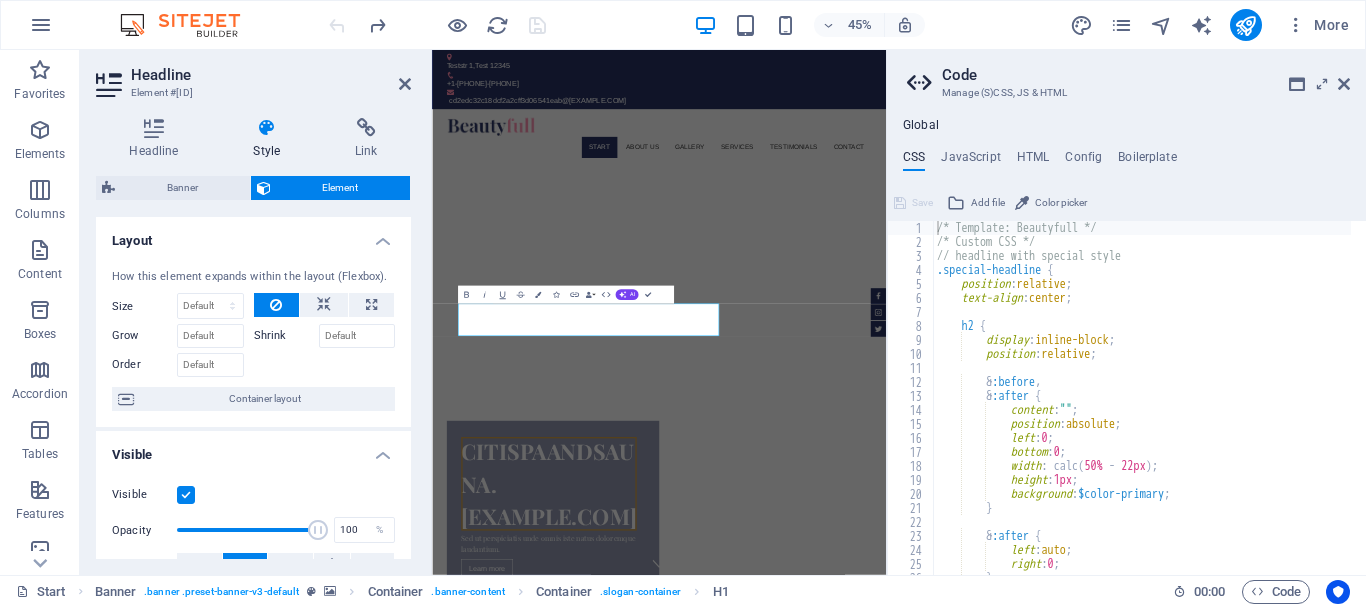 click on "Headline Style Link Settings Level H1 H2 H3 H4 H5 H6 Alignment Default colors and font sizes are defined in Design. Edit design Banner Element Layout How this element expands within the layout (Flexbox). Size Default auto px % 1/1 1/2 1/3 1/4 1/5 1/6 1/7 1/8 1/9 1/10 Grow Shrink Order Container layout Visible Visible Opacity 100 % Overflow Spacing Margin Default auto px % rem vw vh Custom Custom auto px % rem vw vh auto px % rem vw vh auto px % rem vw vh auto px % rem vw vh Padding Default px rem % vh vw Custom Custom px rem % vh vw px rem % vh vw px rem % vh vw px rem % vh vw Border Style              - Width 1 auto px rem % vh vw Custom Custom 1 auto px rem % vh vw 1 auto px rem % vh vw 1 auto px rem % vh vw 1 auto px rem % vh vw  - Color Round corners Default px rem % vh vw Custom Custom px rem % vh vw px rem % vh vw px rem % vh vw px rem % vh vw Shadow Default None Outside Inside Color X offset 0 px rem vh vw Y offset 0 px rem vh vw Blur 0 px rem % vh vw Spread 0 px rem vh vw Text Shadow Default" at bounding box center [253, 338] 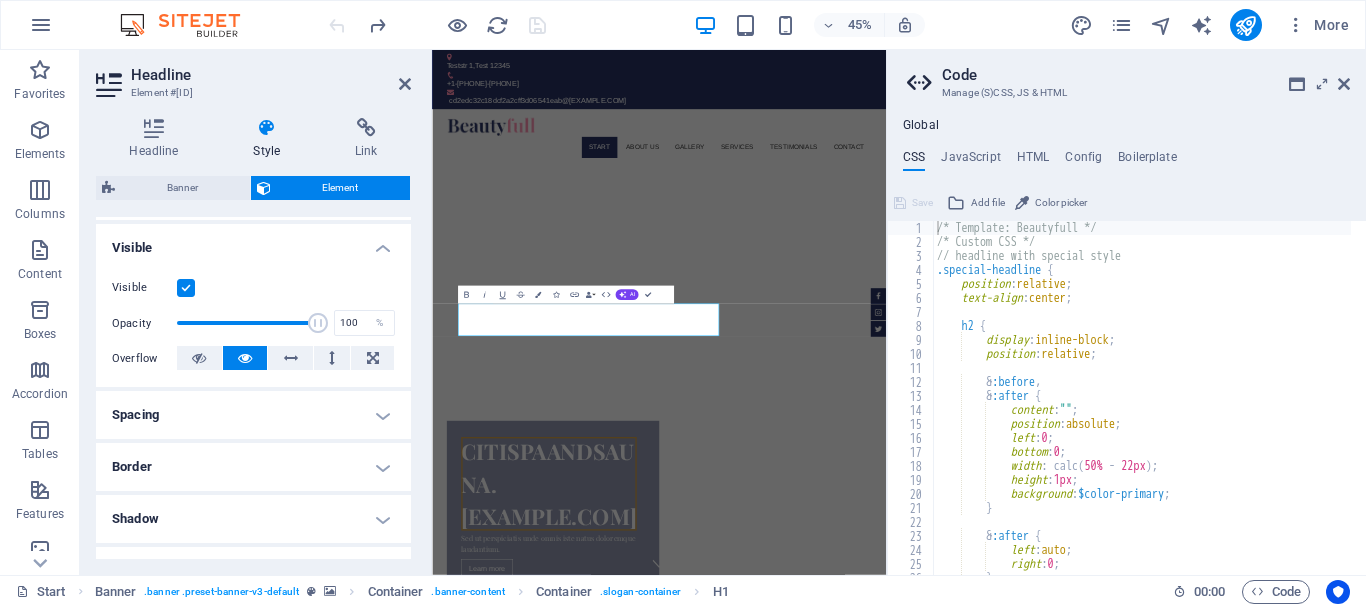 scroll, scrollTop: 222, scrollLeft: 0, axis: vertical 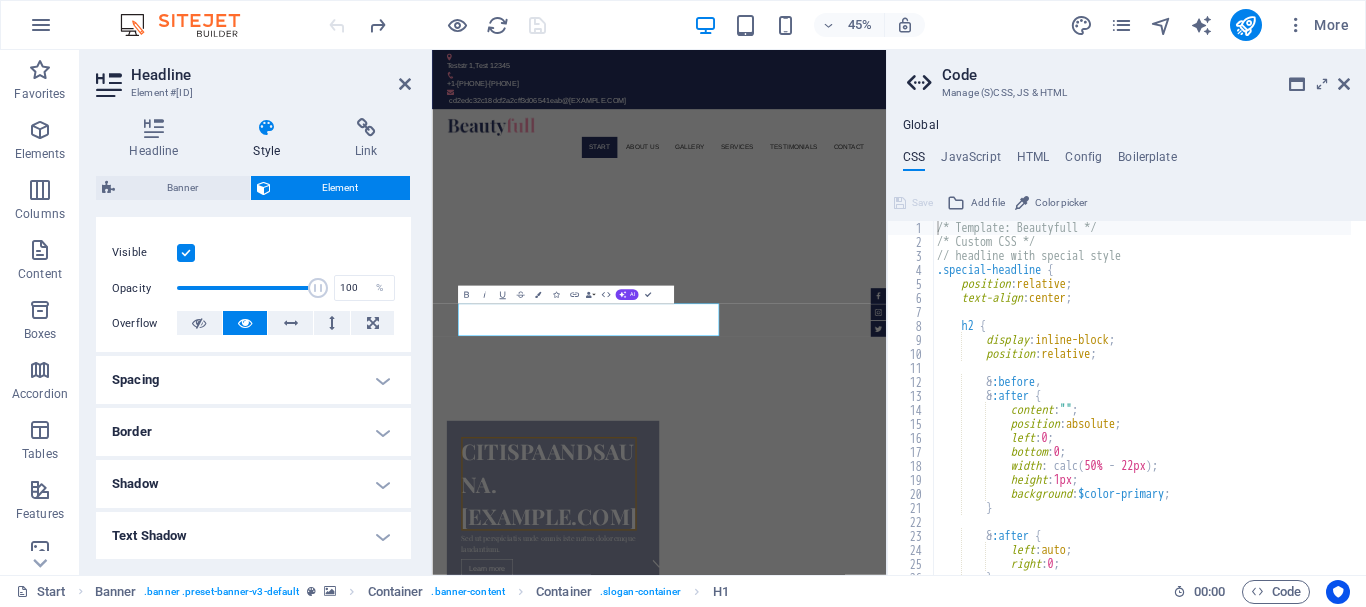 drag, startPoint x: 405, startPoint y: 340, endPoint x: 407, endPoint y: 253, distance: 87.02299 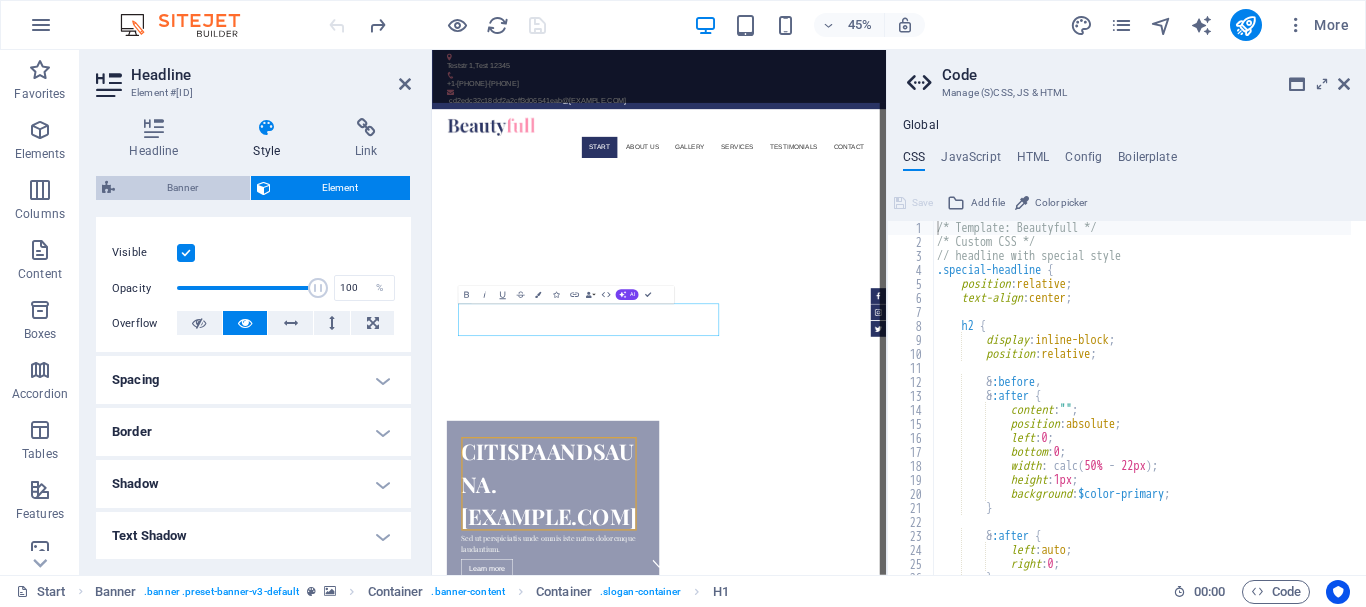 click on "Banner" at bounding box center [182, 188] 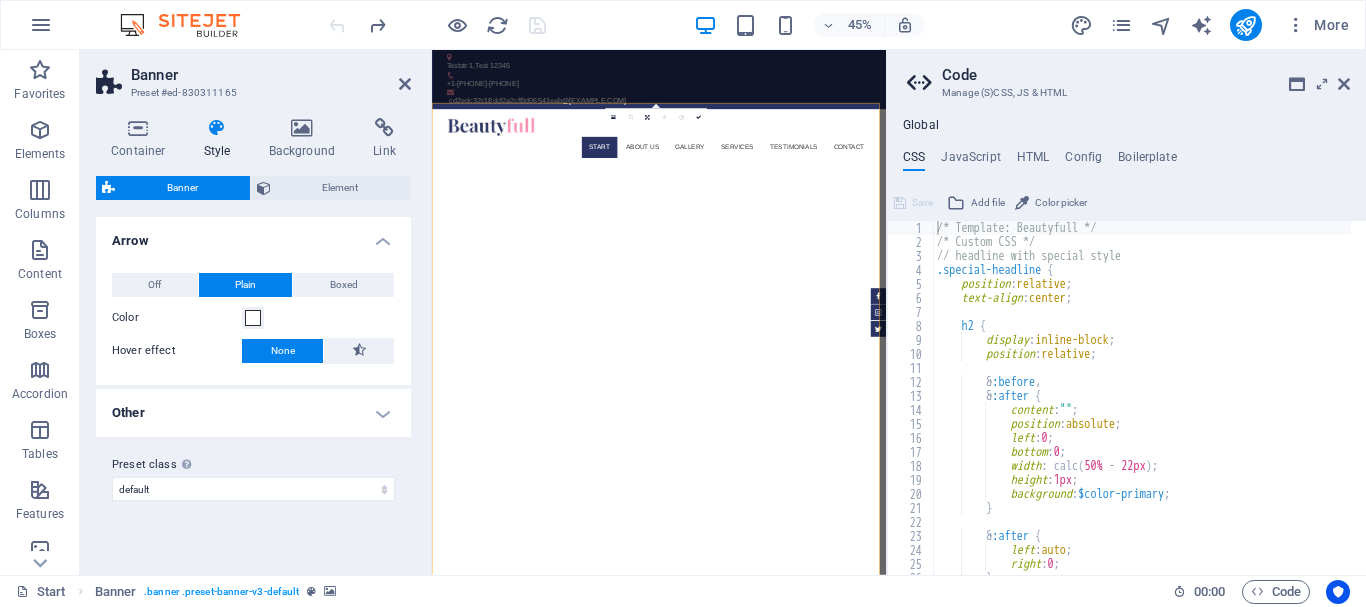 click on "Style" at bounding box center (221, 139) 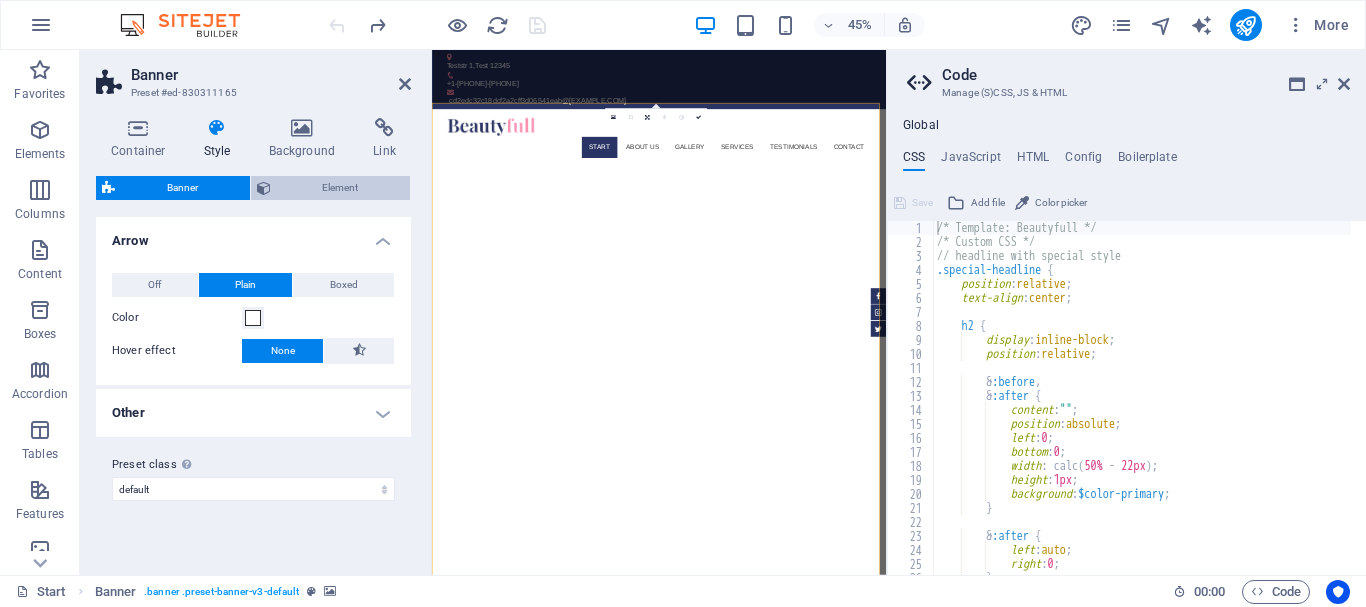 click on "Element" at bounding box center [341, 188] 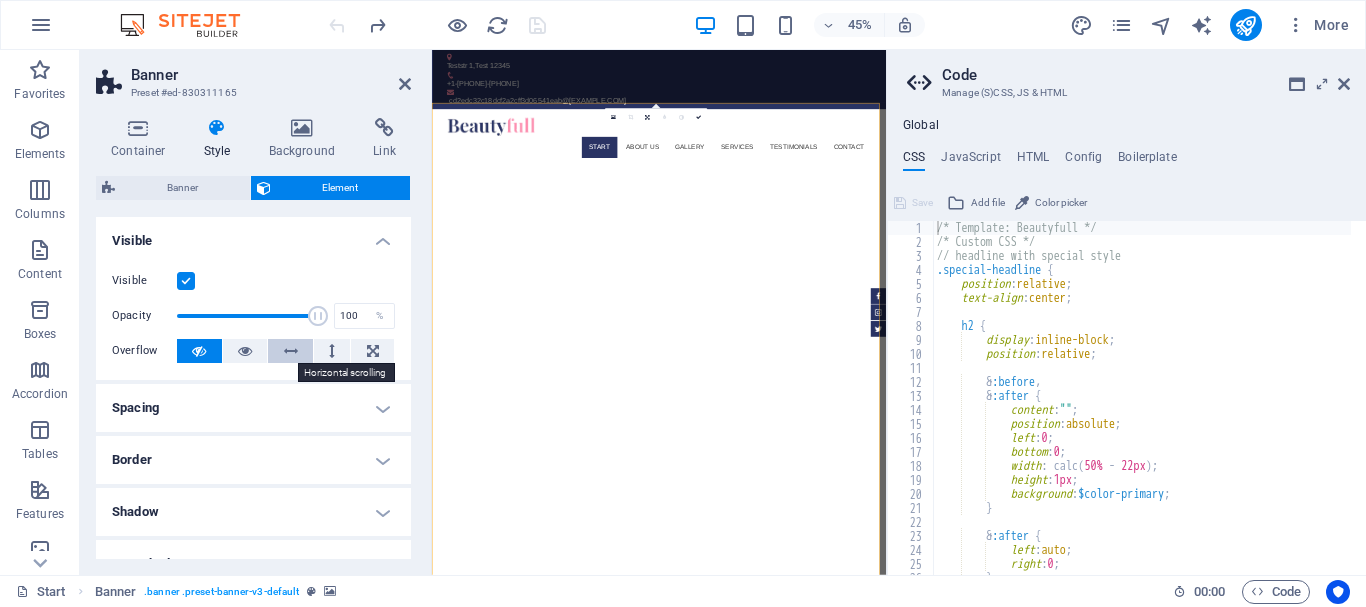 click at bounding box center (291, 351) 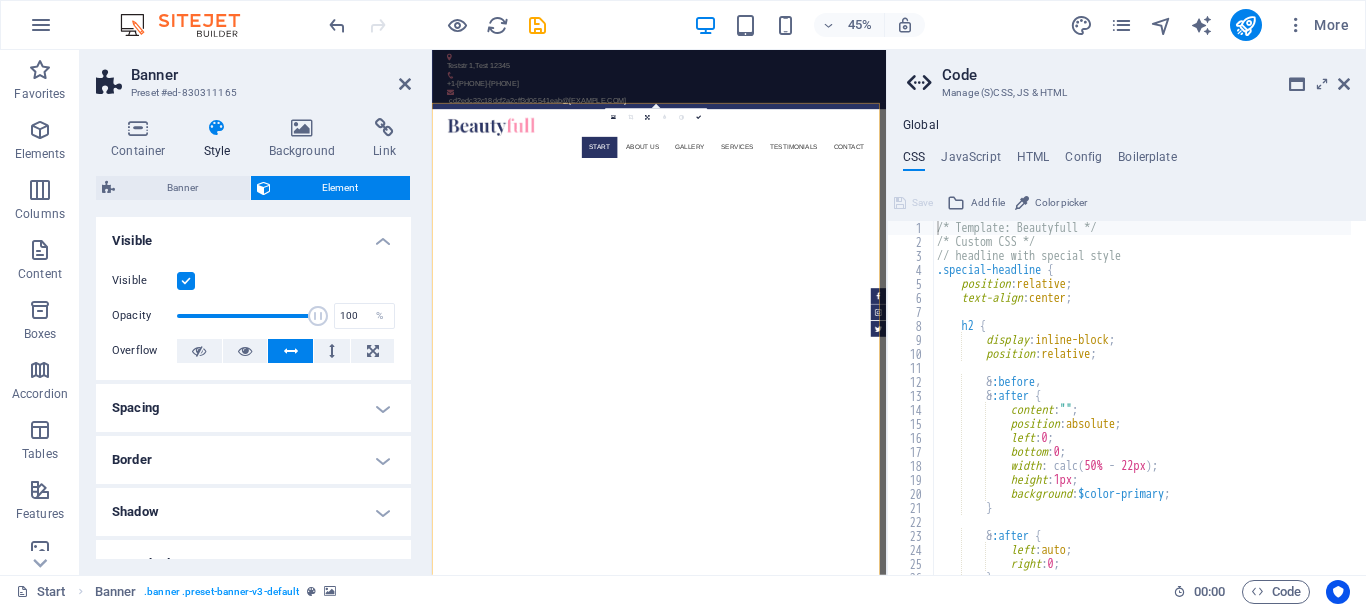 click at bounding box center [291, 351] 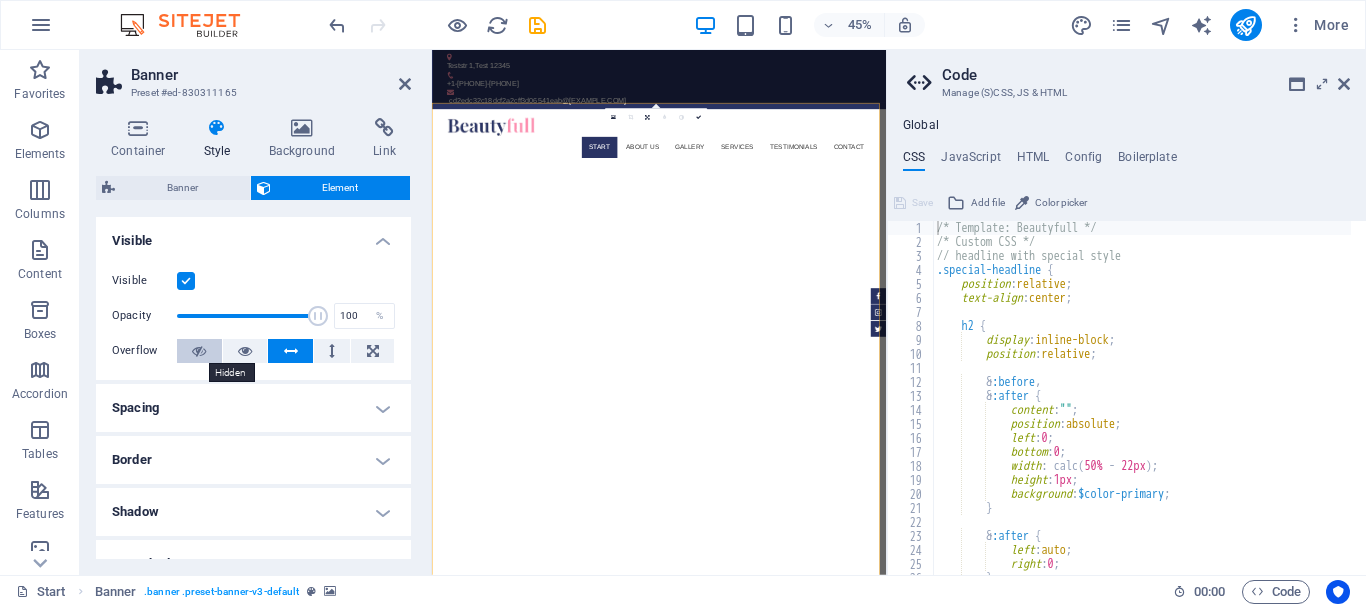 click at bounding box center [199, 351] 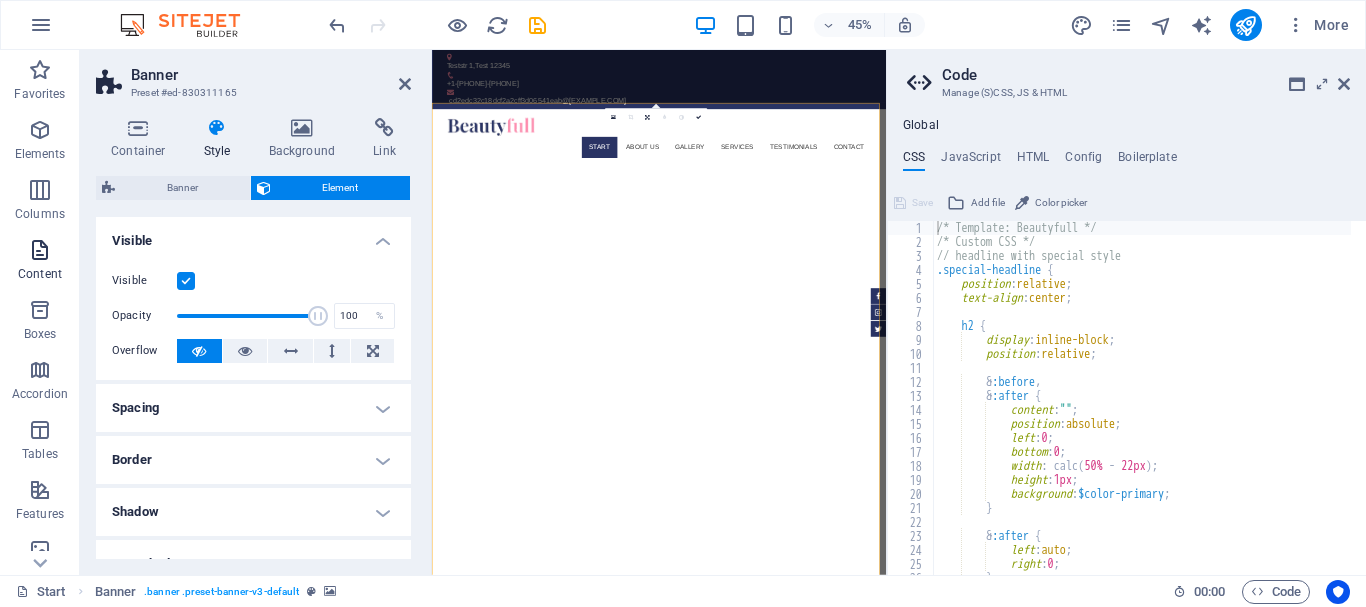 click at bounding box center (40, 250) 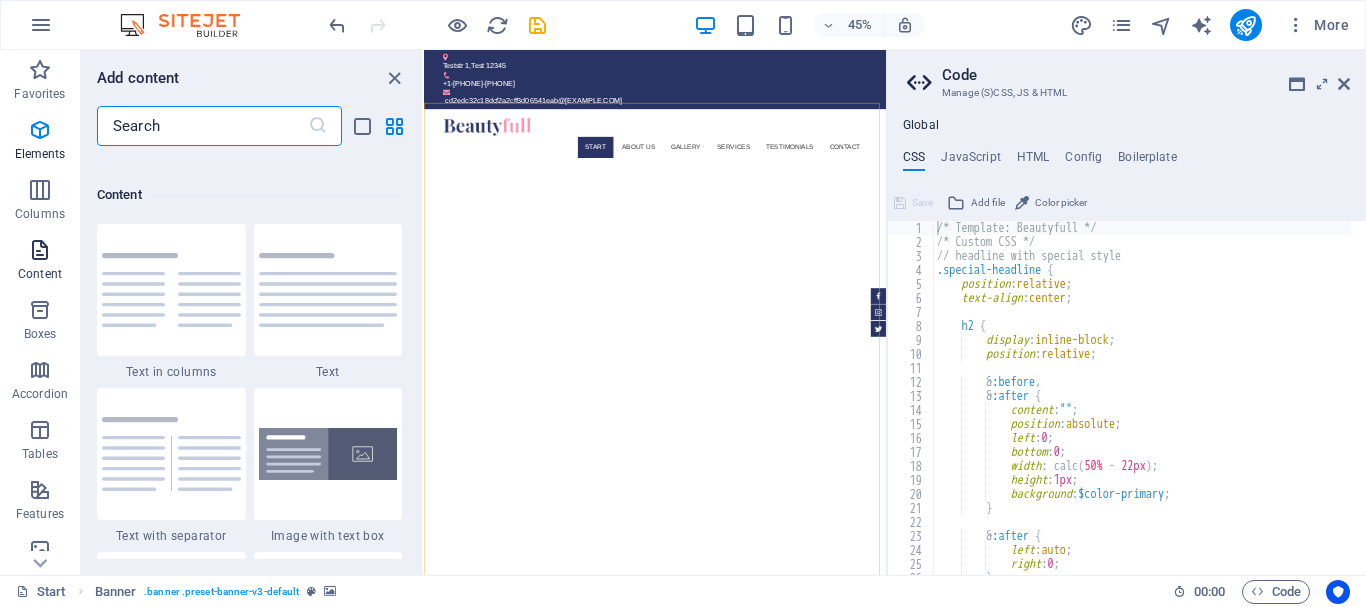 scroll, scrollTop: 3499, scrollLeft: 0, axis: vertical 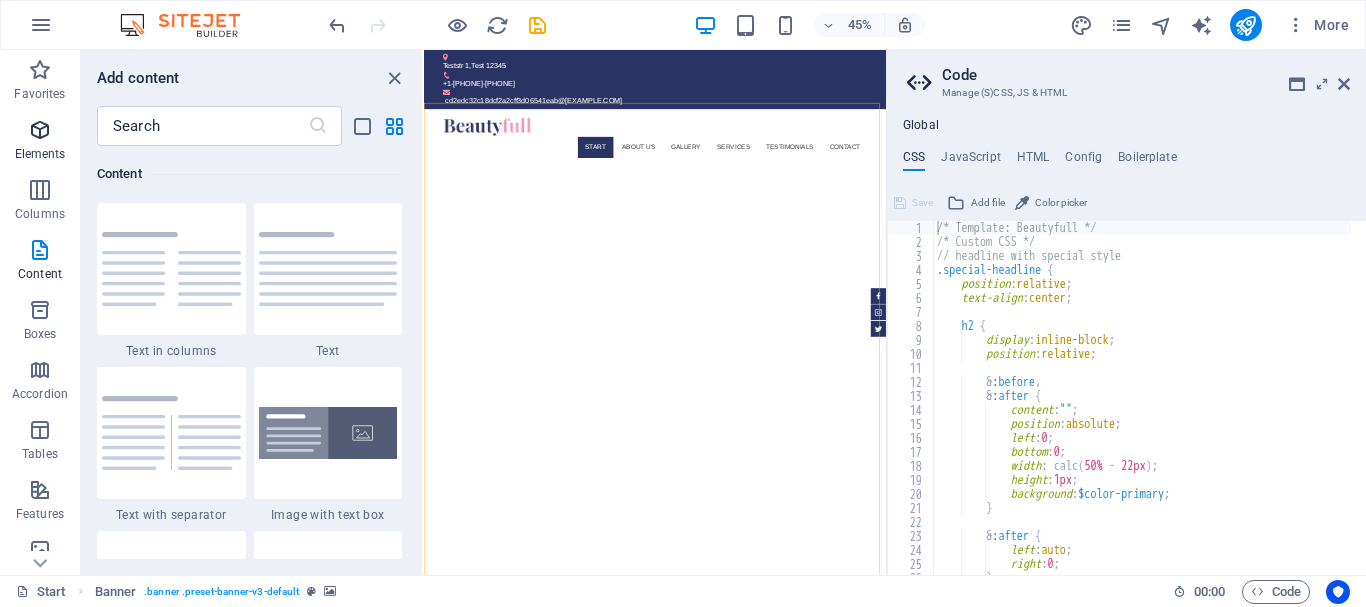 click at bounding box center (40, 130) 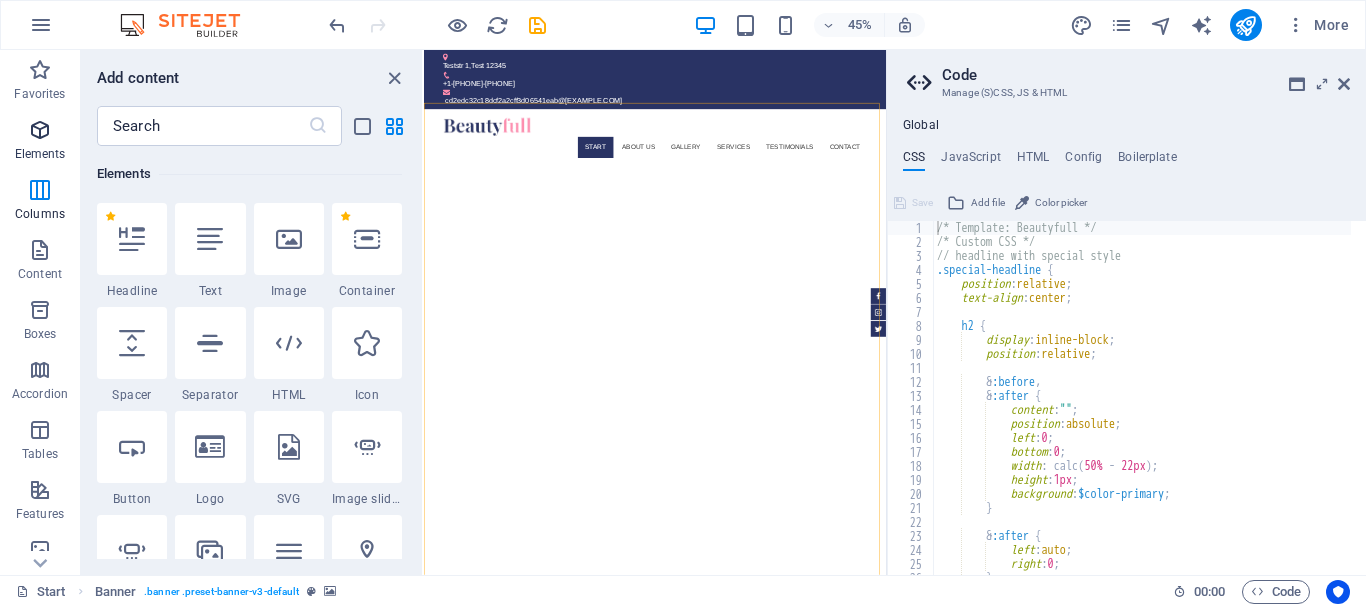 scroll, scrollTop: 213, scrollLeft: 0, axis: vertical 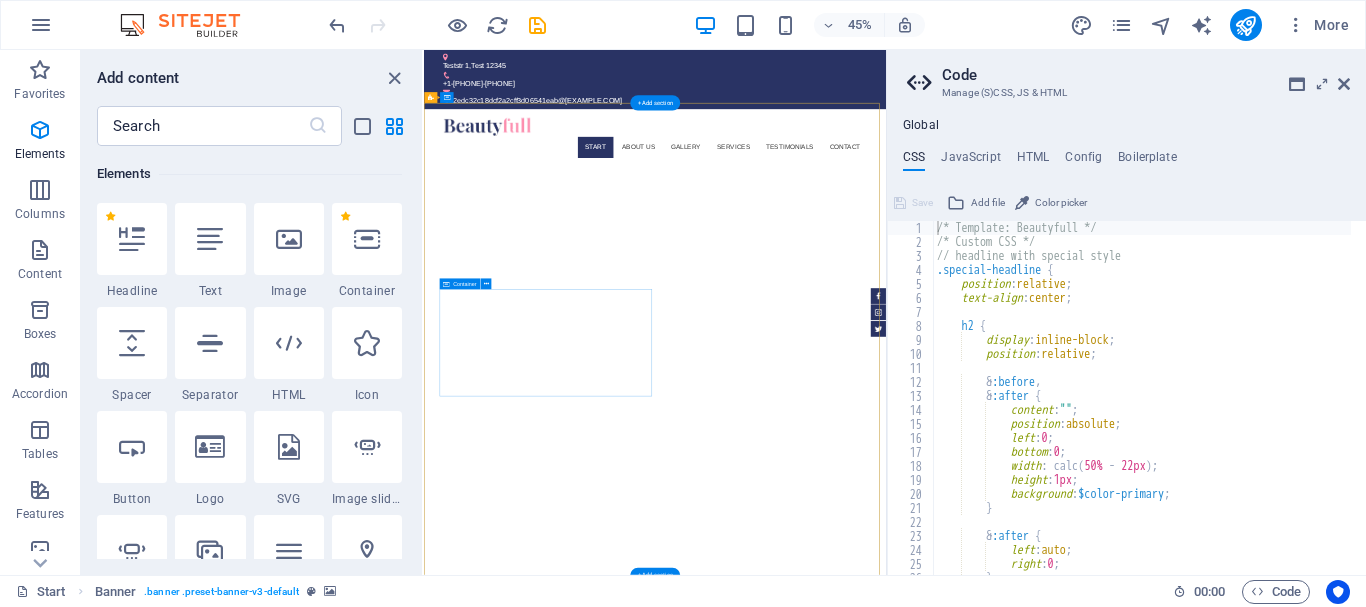 drag, startPoint x: 708, startPoint y: 583, endPoint x: 699, endPoint y: 603, distance: 21.931713 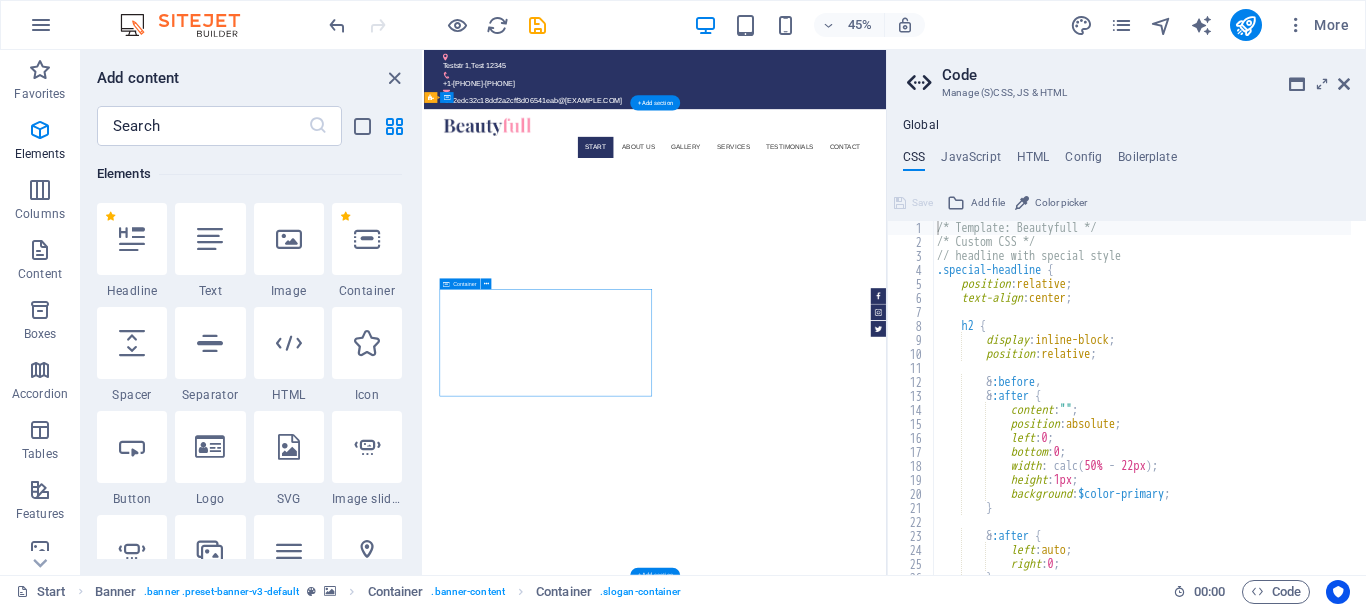 click on "citispaandsauna.[EXAMPLE.COM] Sed ut perspiciatis unde omnis iste natus doloremque laudantium.  Learn more" at bounding box center (702, 1606) 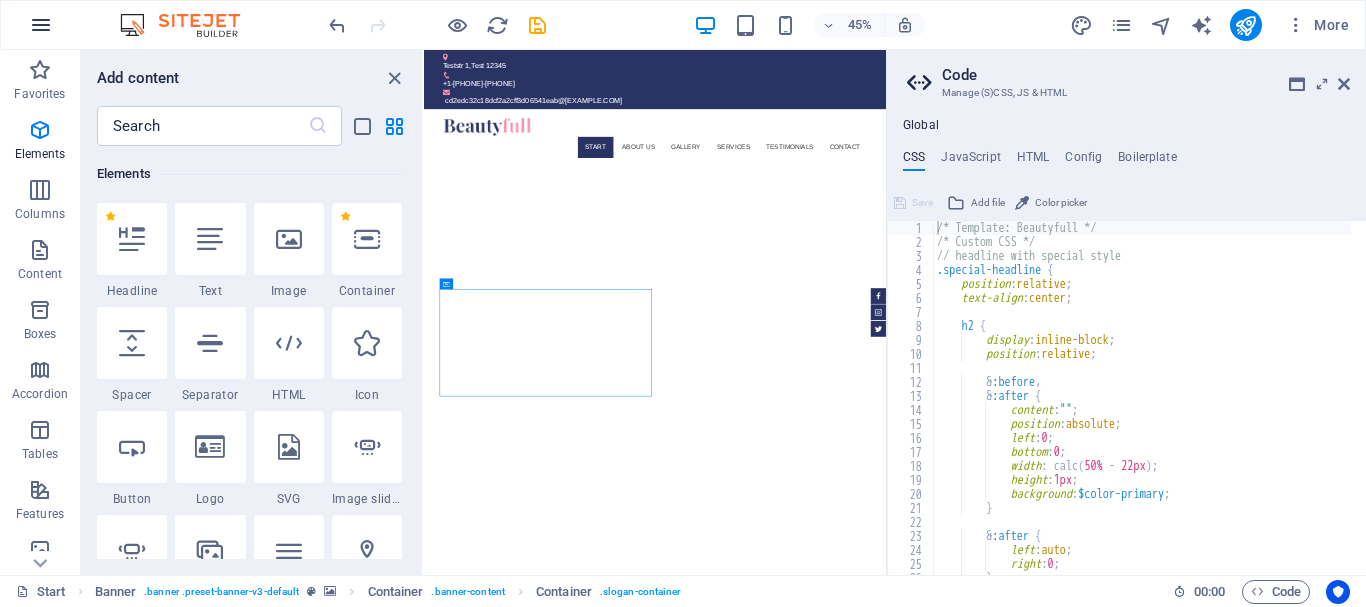 click at bounding box center (41, 25) 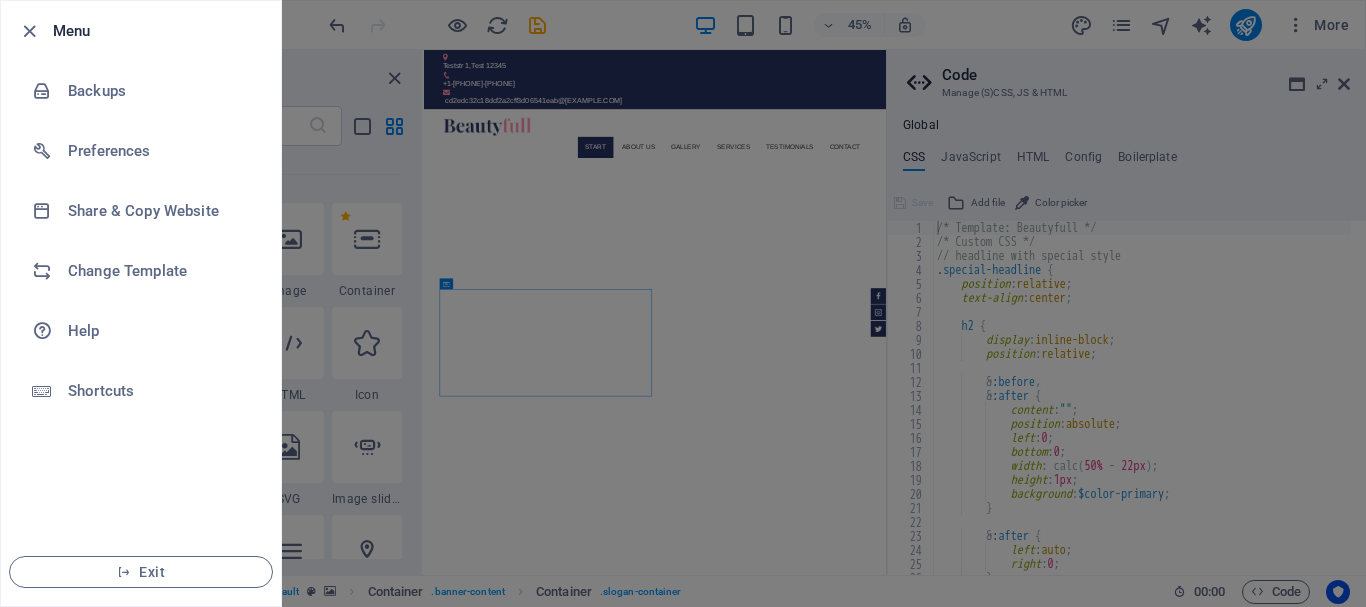 click at bounding box center [683, 303] 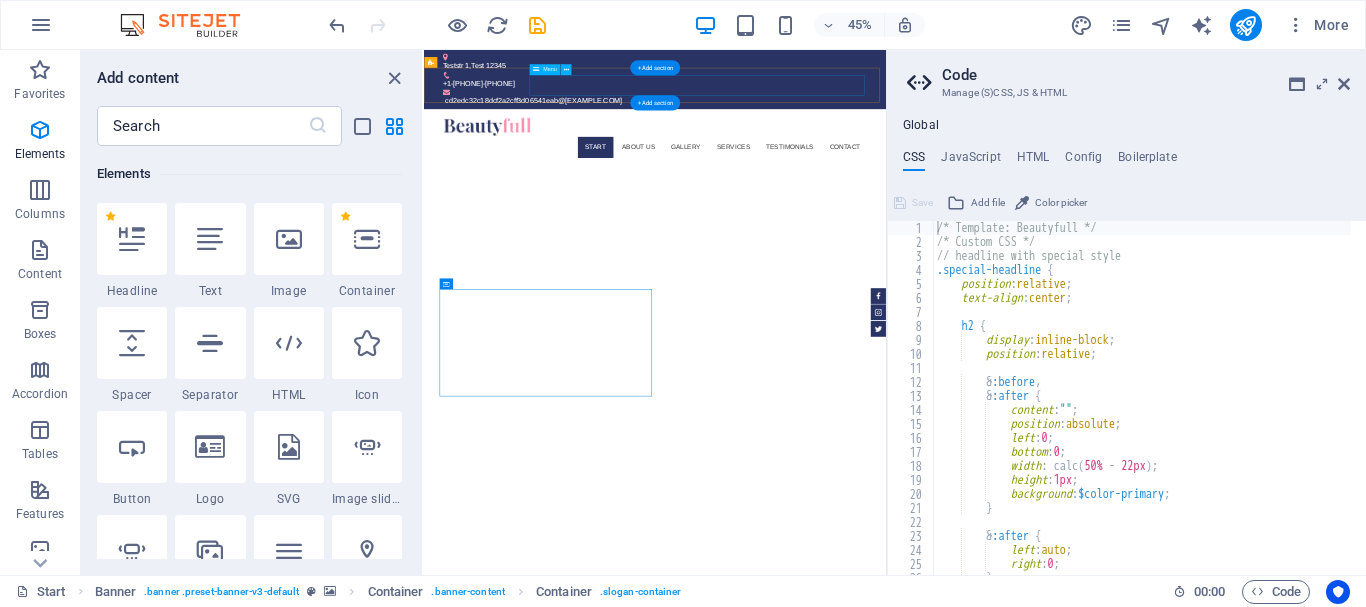 click on "Start About us Gallery Services Testimonials Contact" at bounding box center (938, 266) 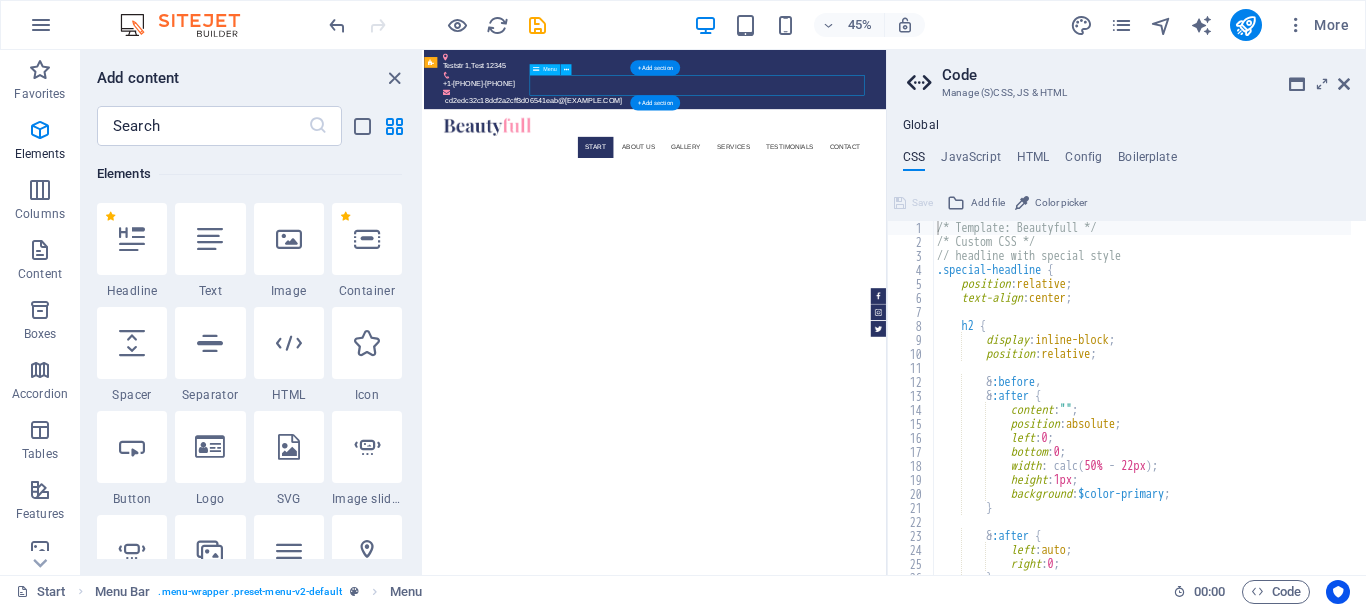 click on "Start About us Gallery Services Testimonials Contact" at bounding box center (938, 266) 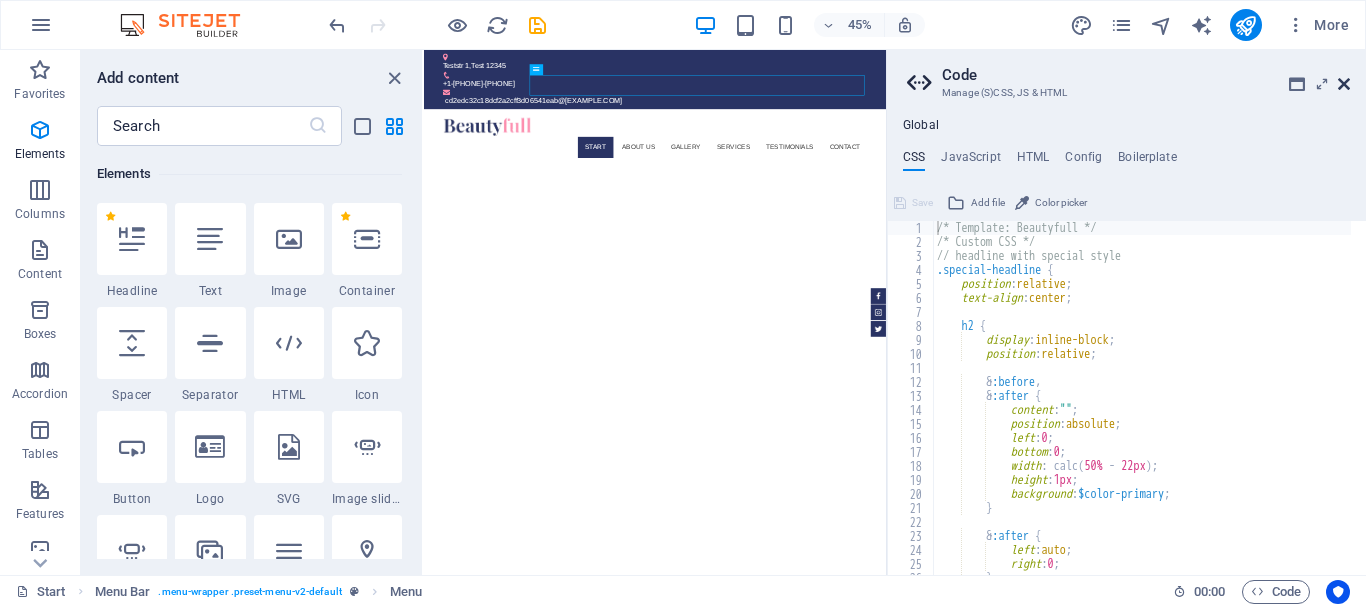click at bounding box center (1344, 84) 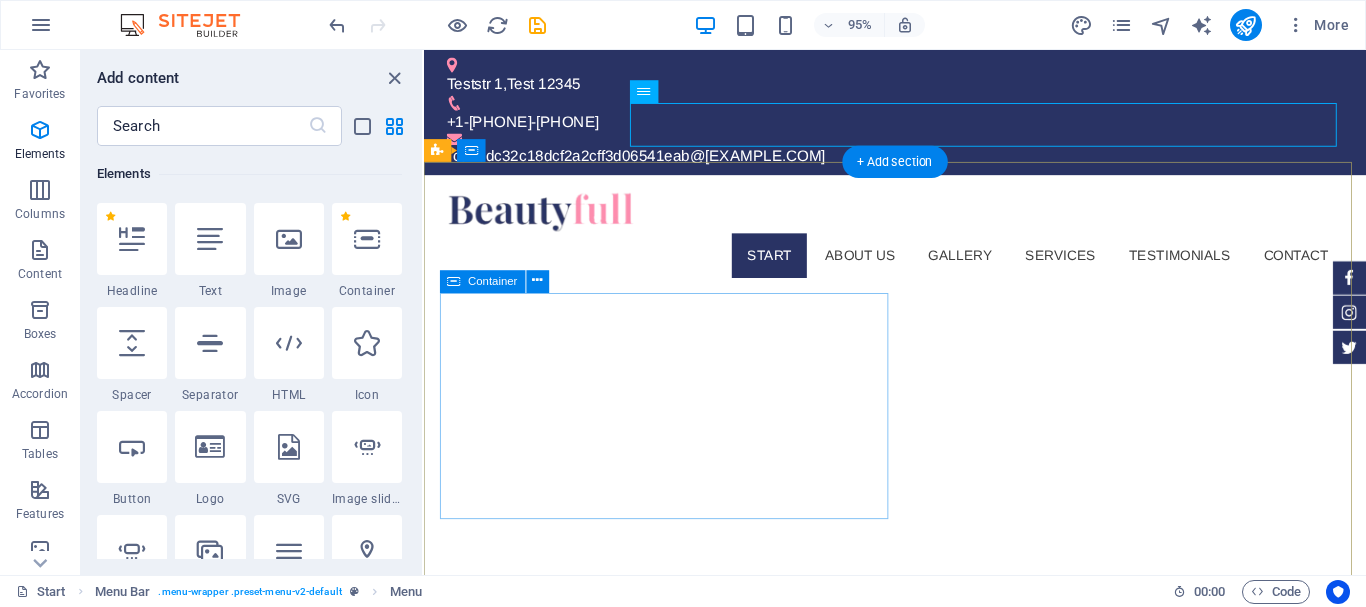 click on "citispaandsauna.[EXAMPLE.COM] Sed ut perspiciatis unde omnis iste natus doloremque laudantium.  Learn more" at bounding box center [684, 1606] 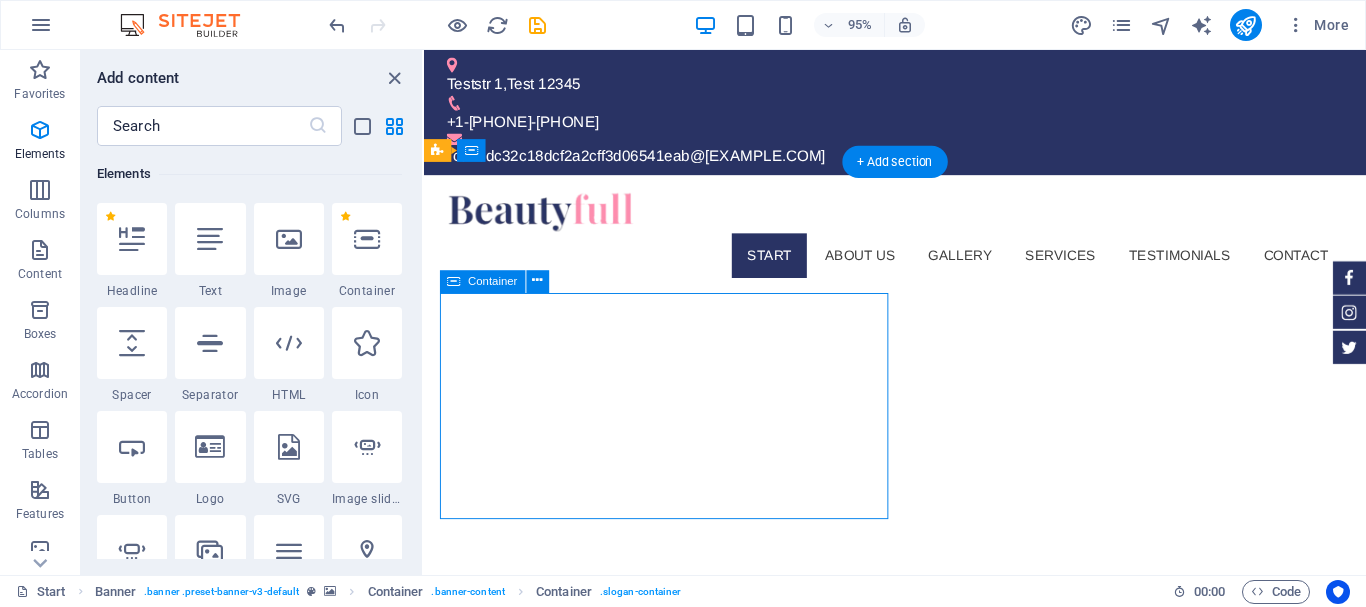 click on "citispaandsauna.[EXAMPLE.COM] Sed ut perspiciatis unde omnis iste natus doloremque laudantium.  Learn more" at bounding box center [684, 1606] 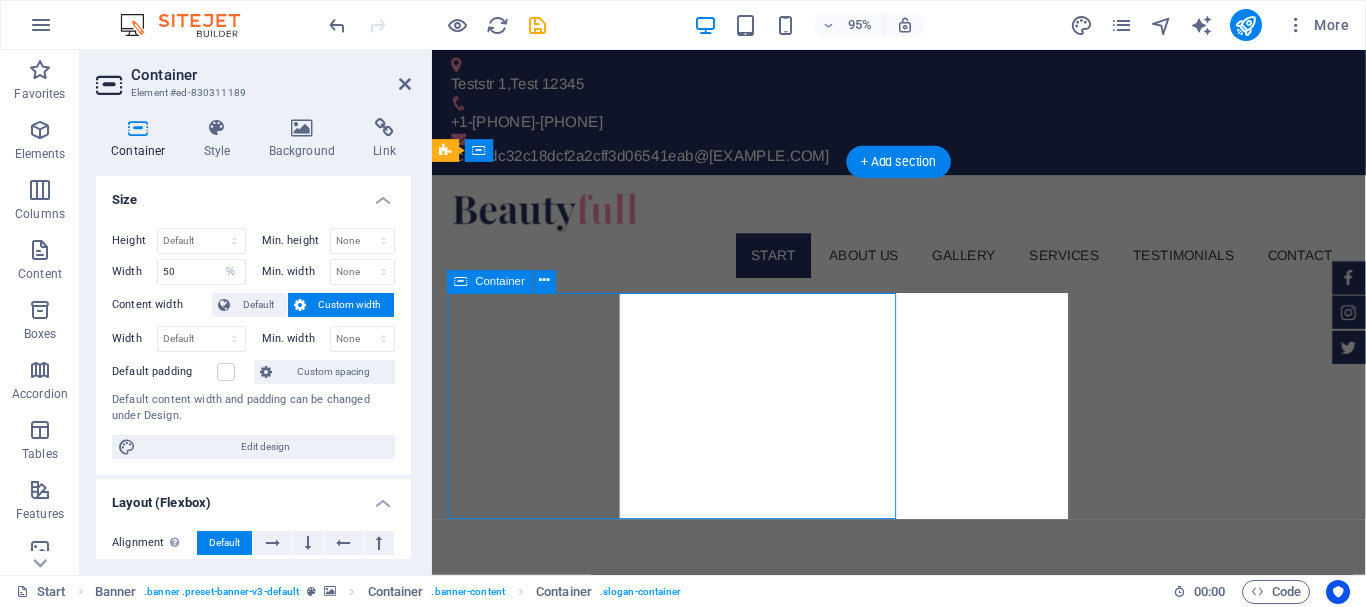 click on "citispaandsauna.[EXAMPLE.COM] Sed ut perspiciatis unde omnis iste natus doloremque laudantium.  Learn more" at bounding box center (688, 1606) 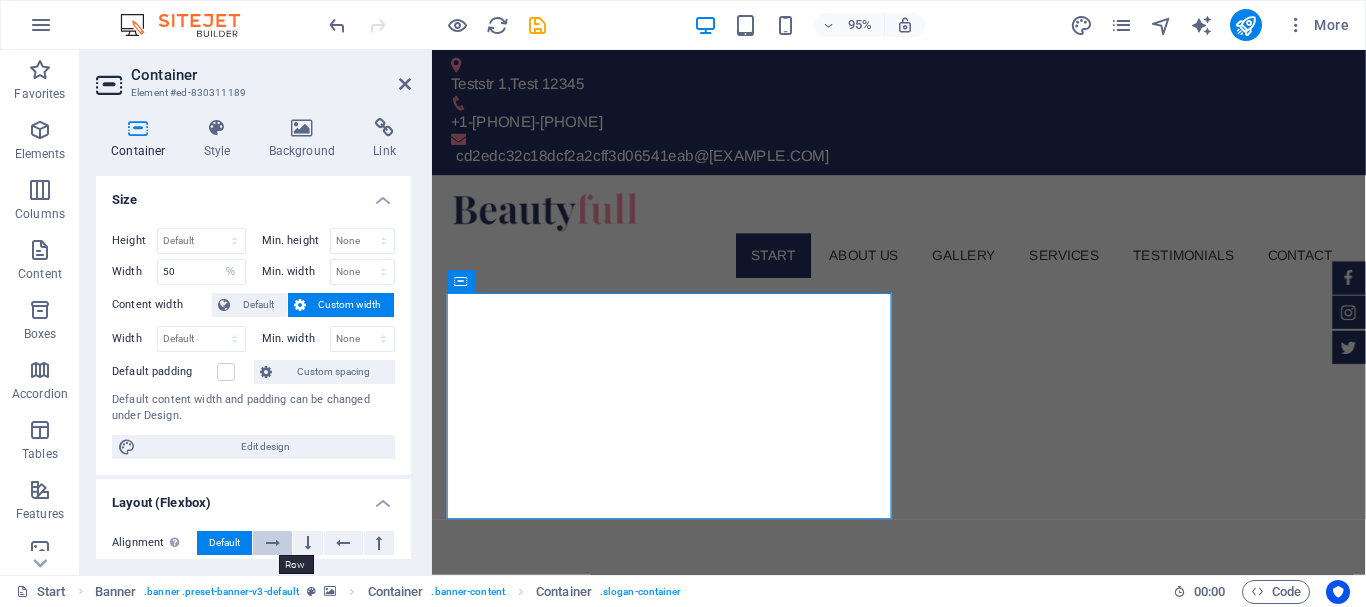 click at bounding box center (273, 543) 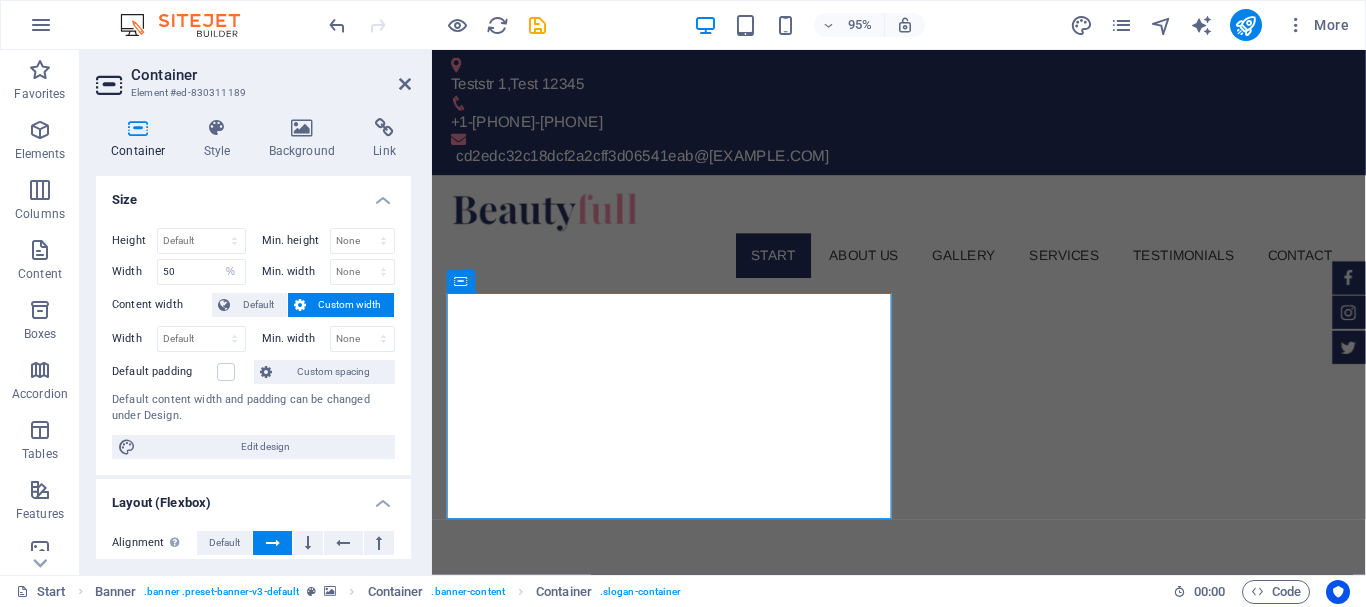 click at bounding box center (273, 543) 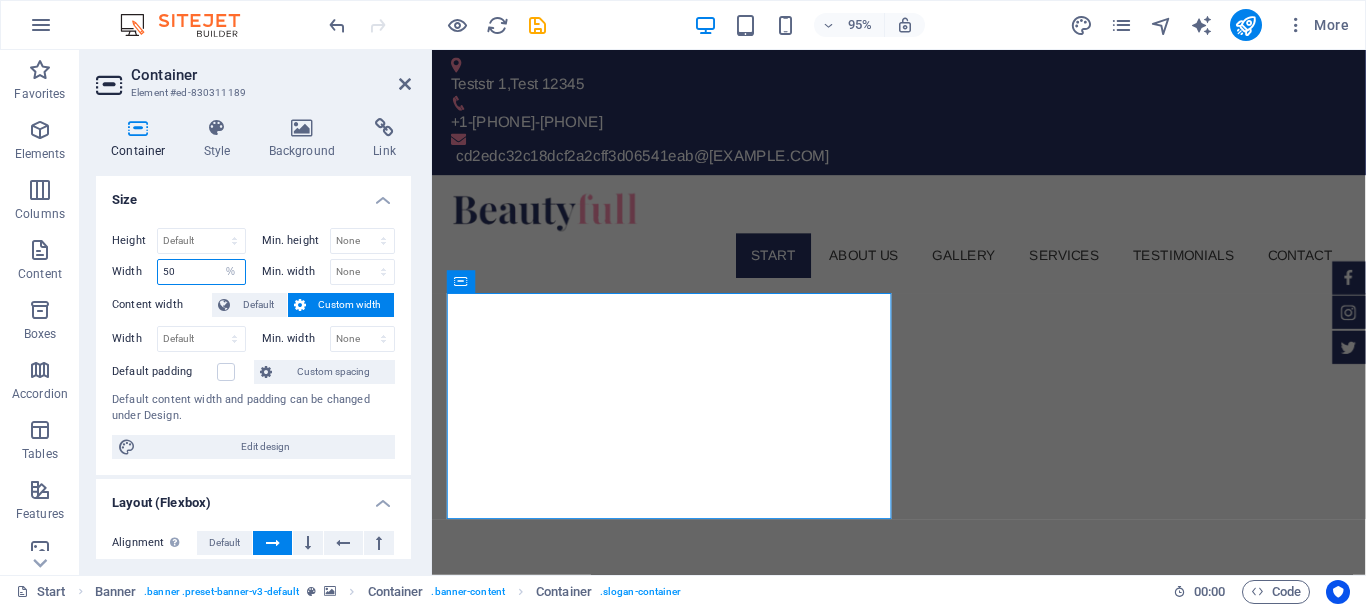 click on "50" at bounding box center (201, 272) 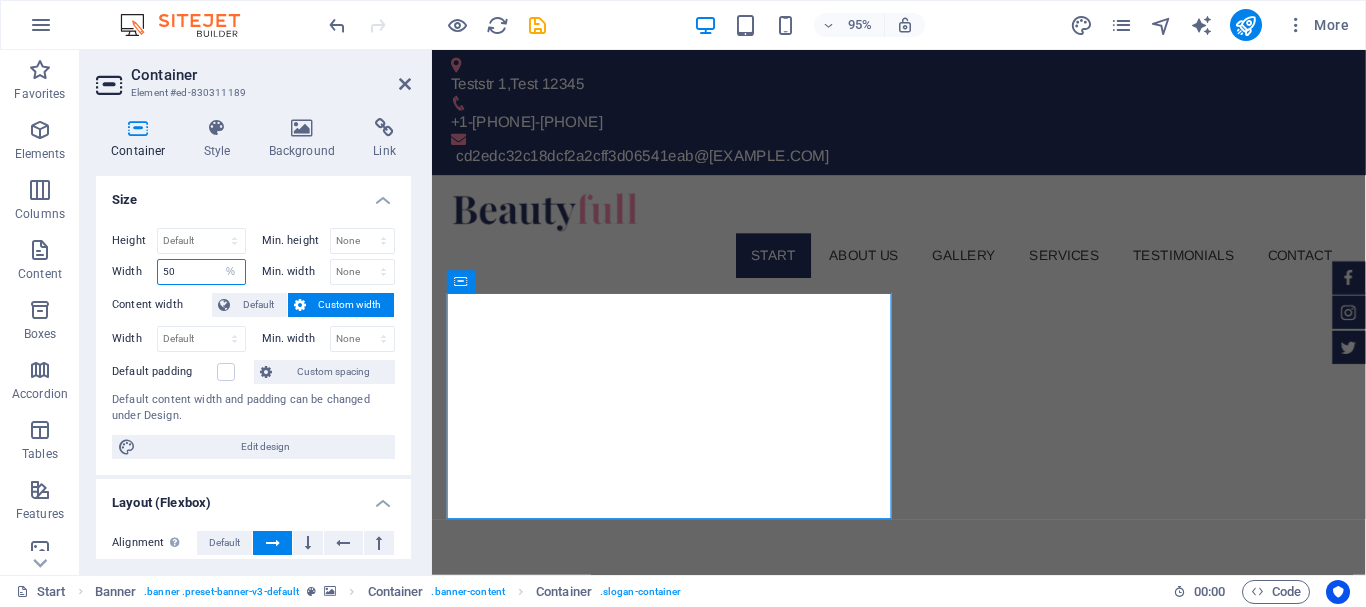 type on "5" 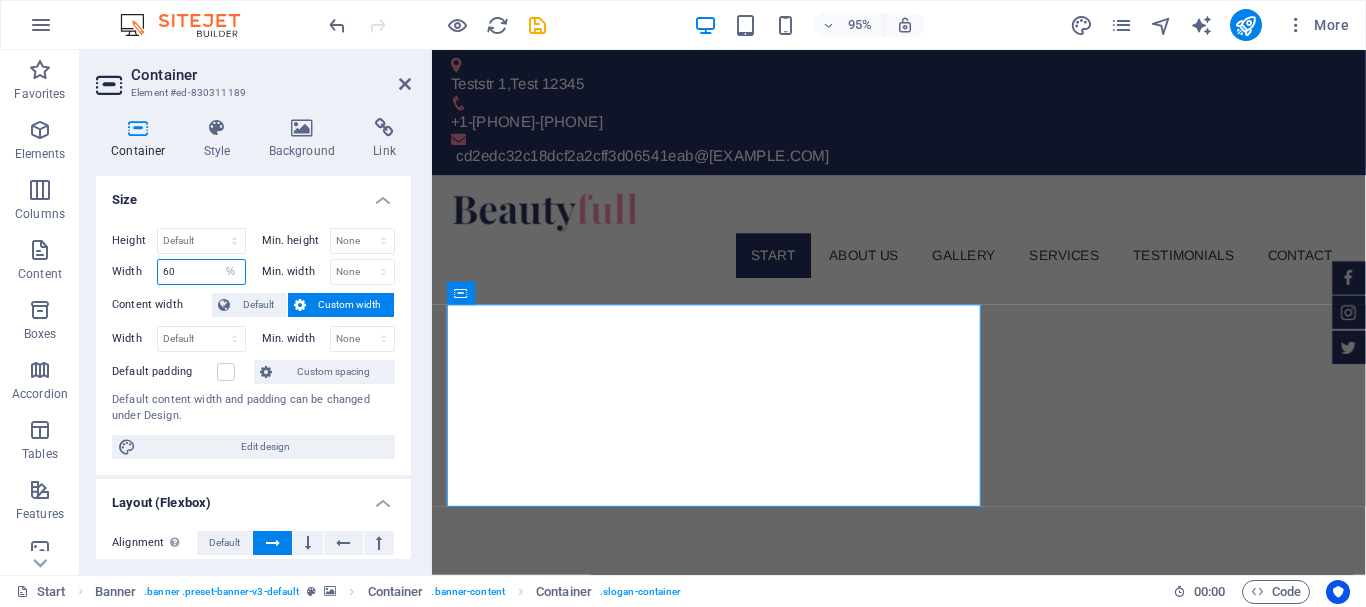 click on "60" at bounding box center [201, 272] 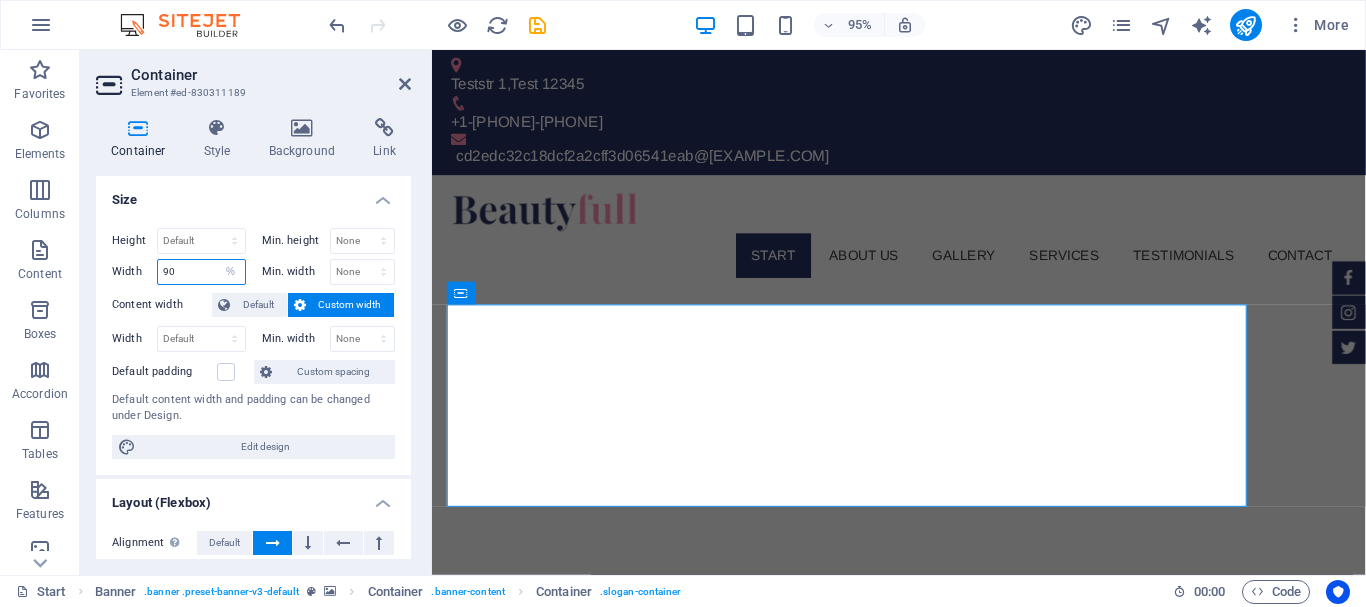 click on "90" at bounding box center [201, 272] 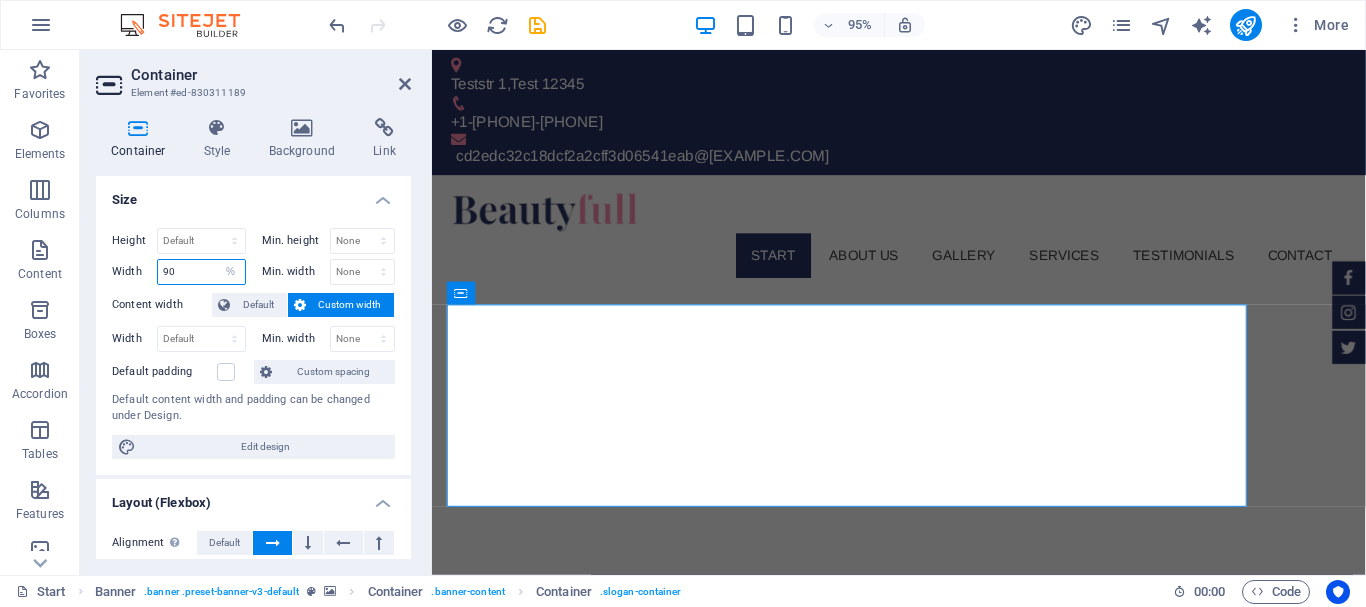 click on "90" at bounding box center (201, 272) 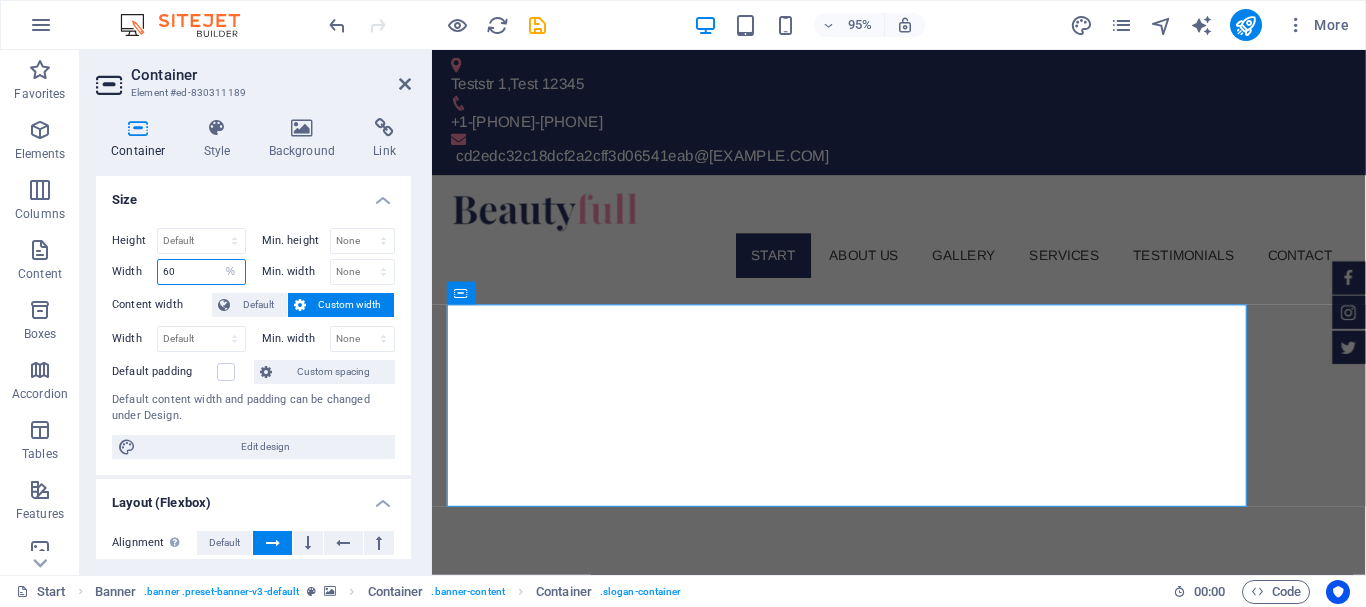 type on "60" 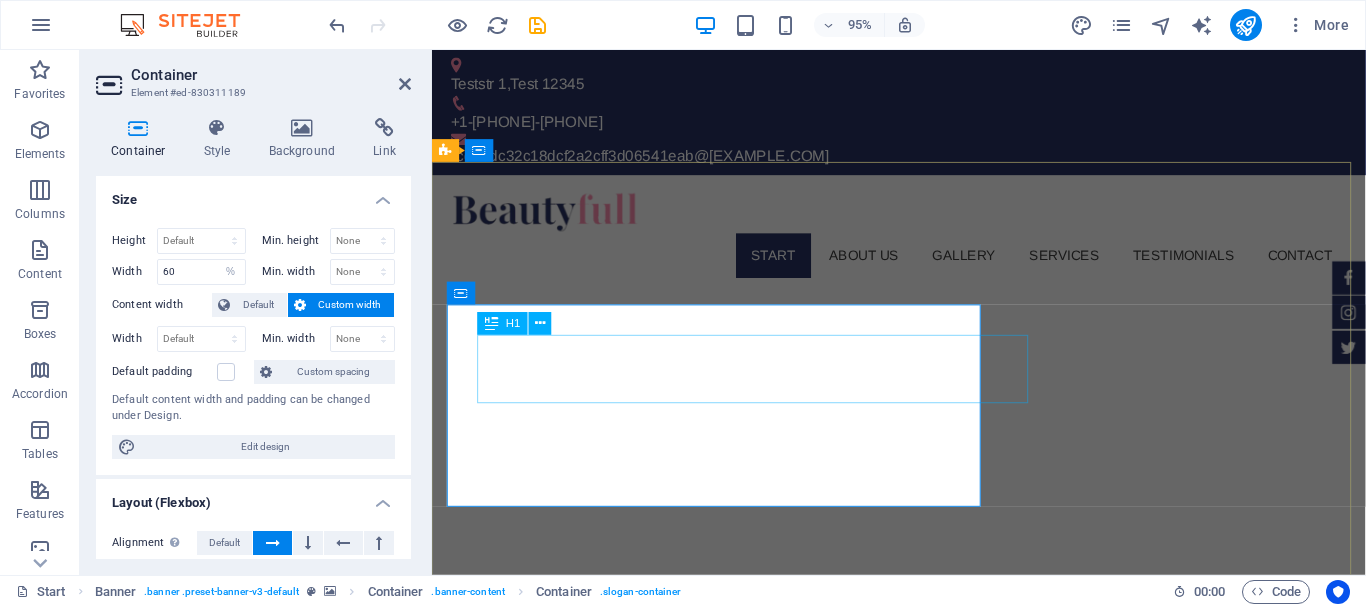 click on "citispaandsauna.[EXAMPLE.COM]" at bounding box center [716, 1003] 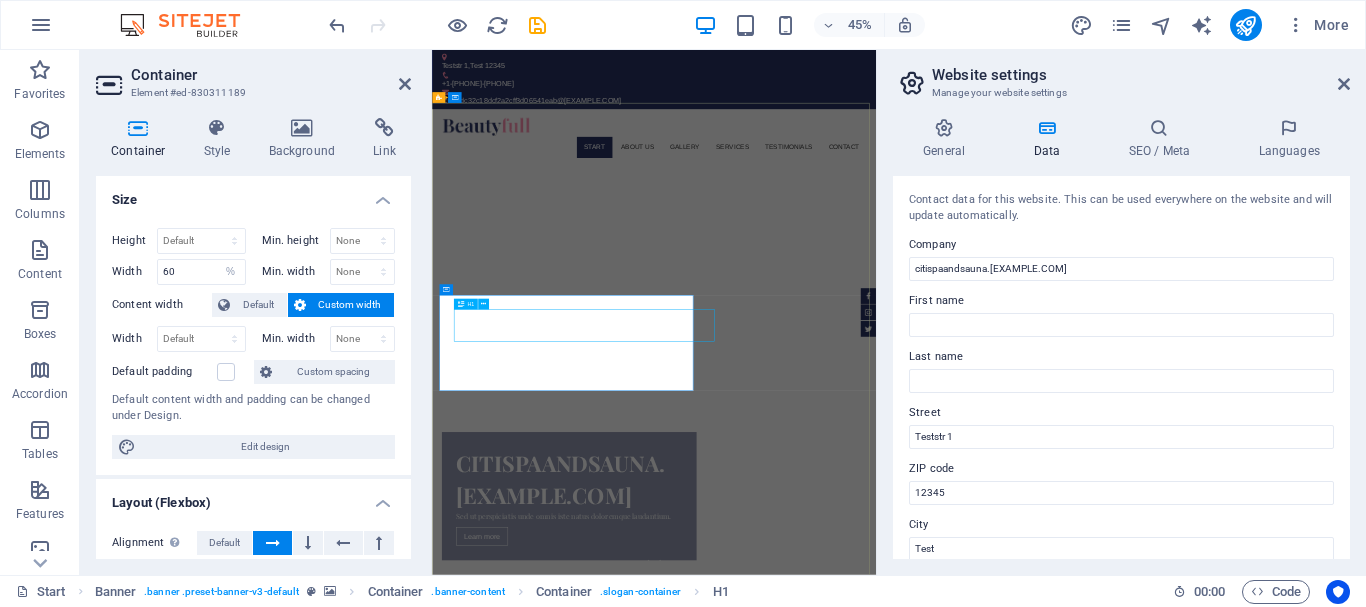click on "citispaandsauna.[EXAMPLE.COM]" at bounding box center (718, 1003) 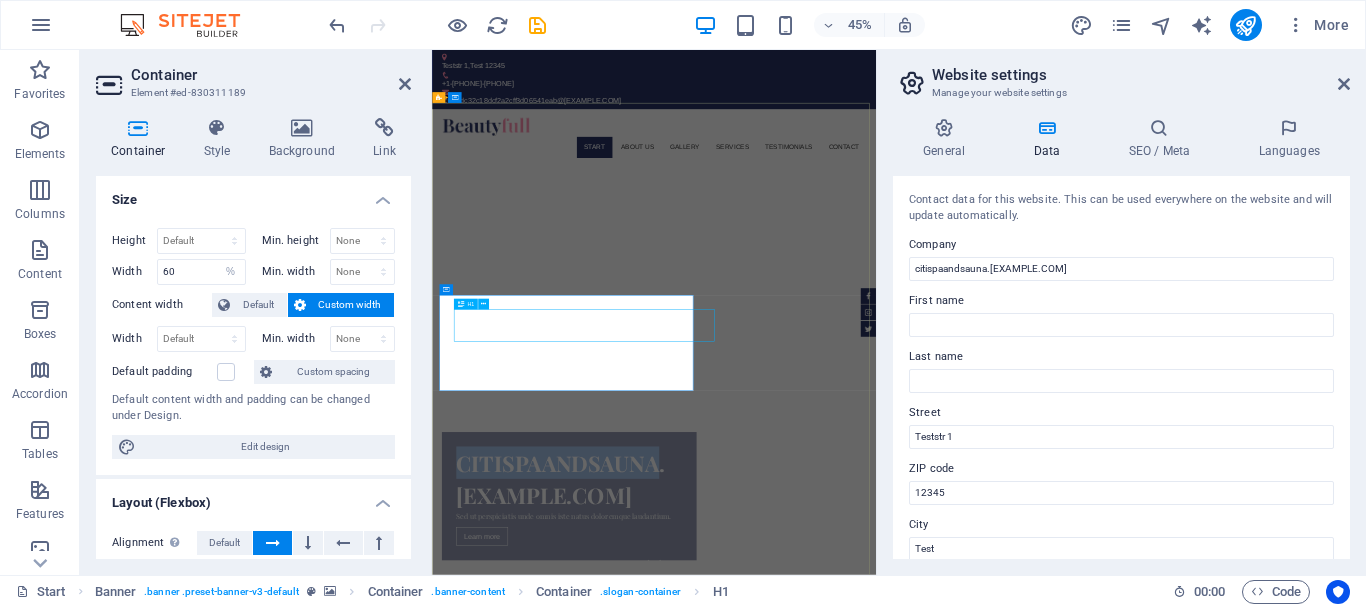 click on "citispaandsauna.[EXAMPLE.COM]" at bounding box center (718, 1003) 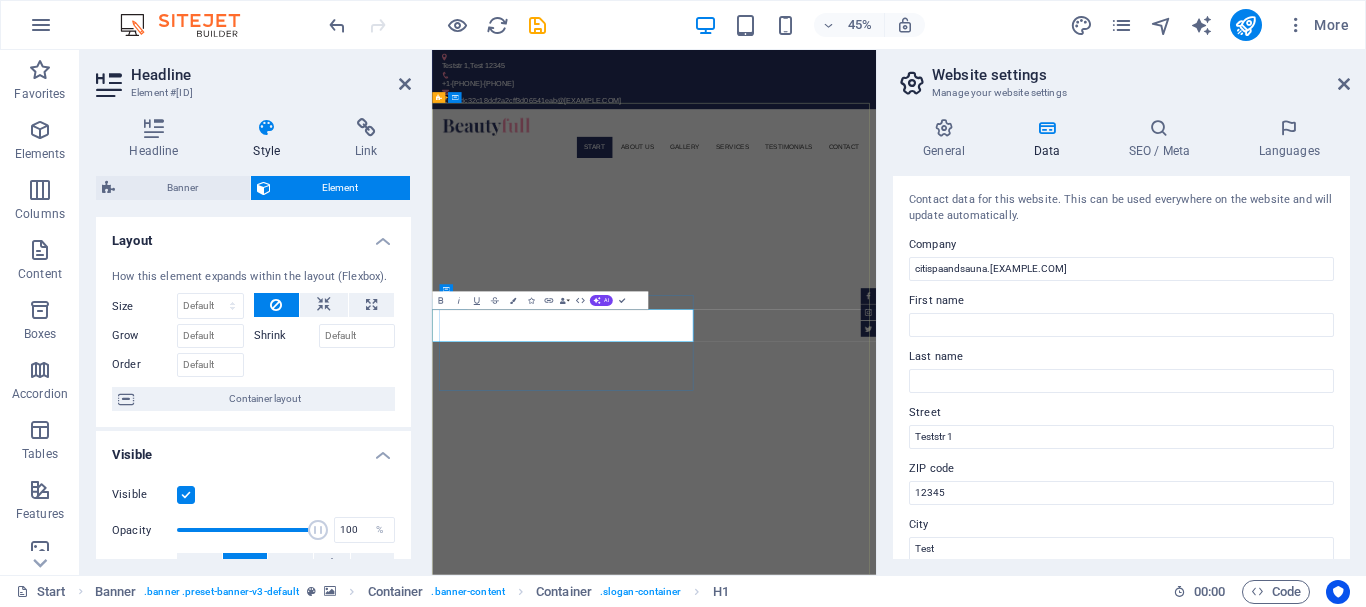 scroll, scrollTop: 0, scrollLeft: 0, axis: both 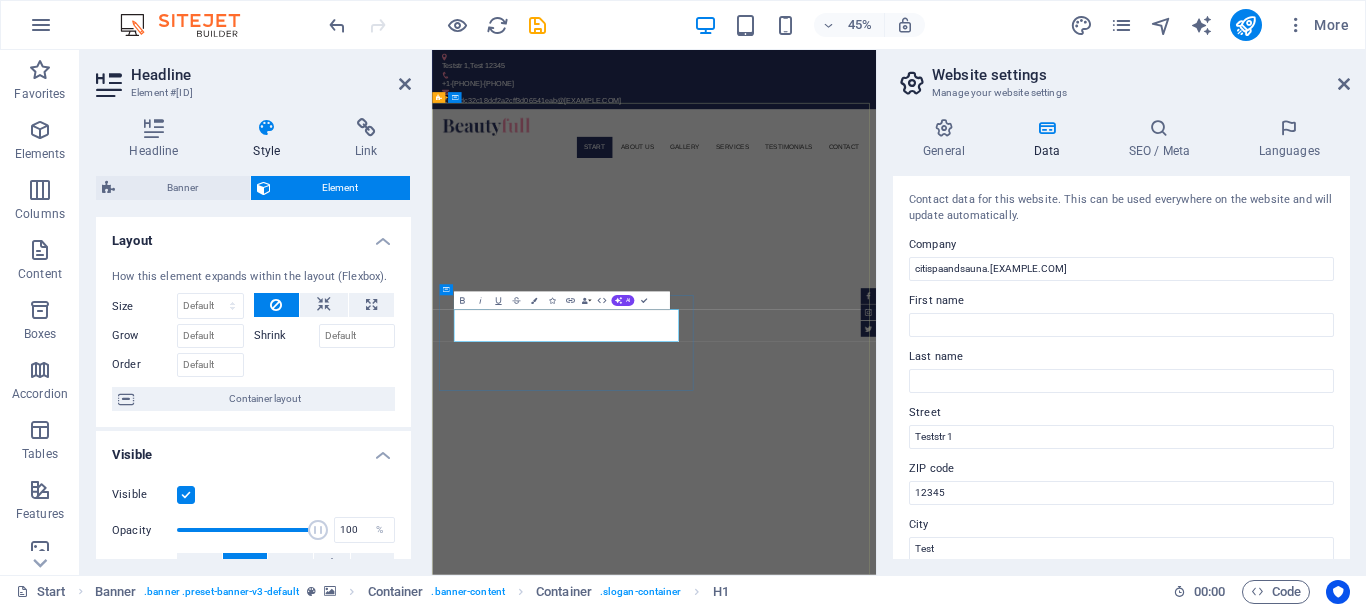 type 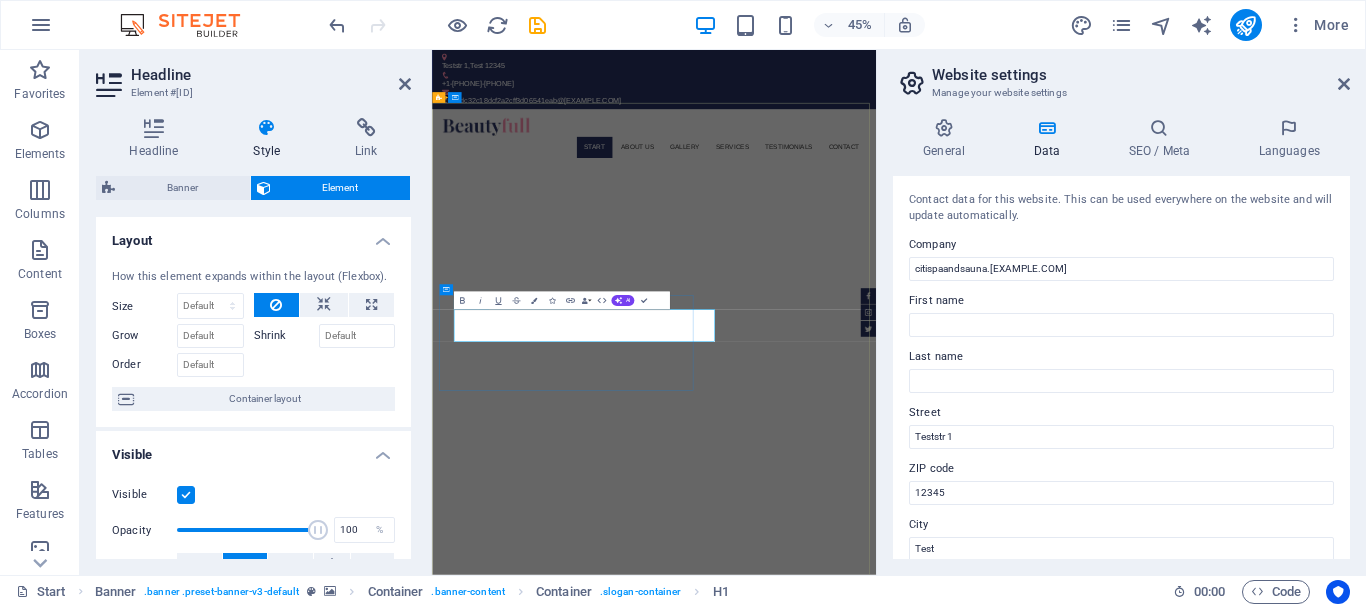 click on "citispaandsauna.[EXAMPLE.COM]" at bounding box center (718, 1555) 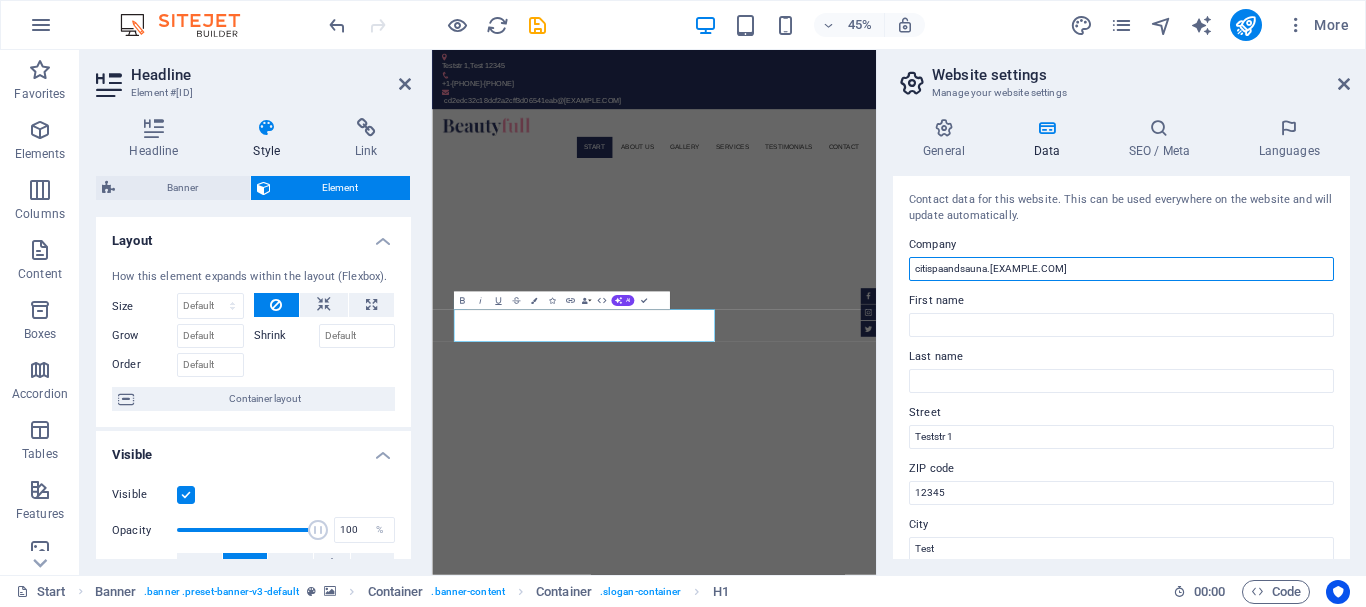 click on "citispaandsauna.[EXAMPLE.COM]" at bounding box center (1121, 269) 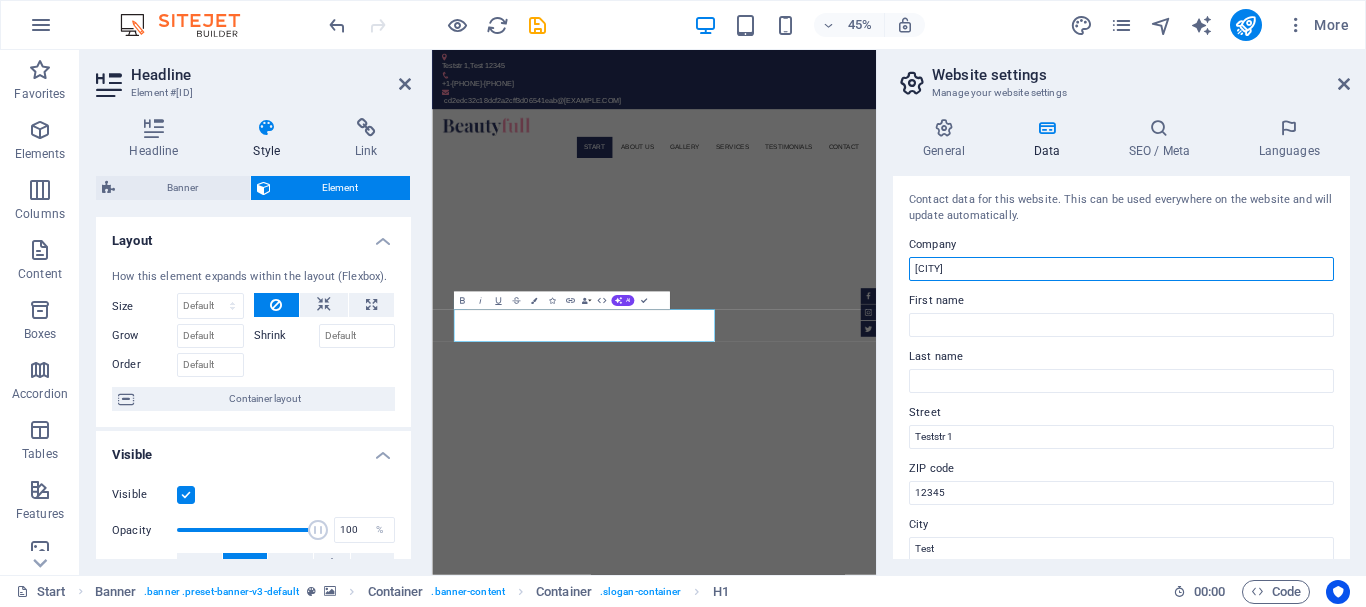 type on "[CITY]" 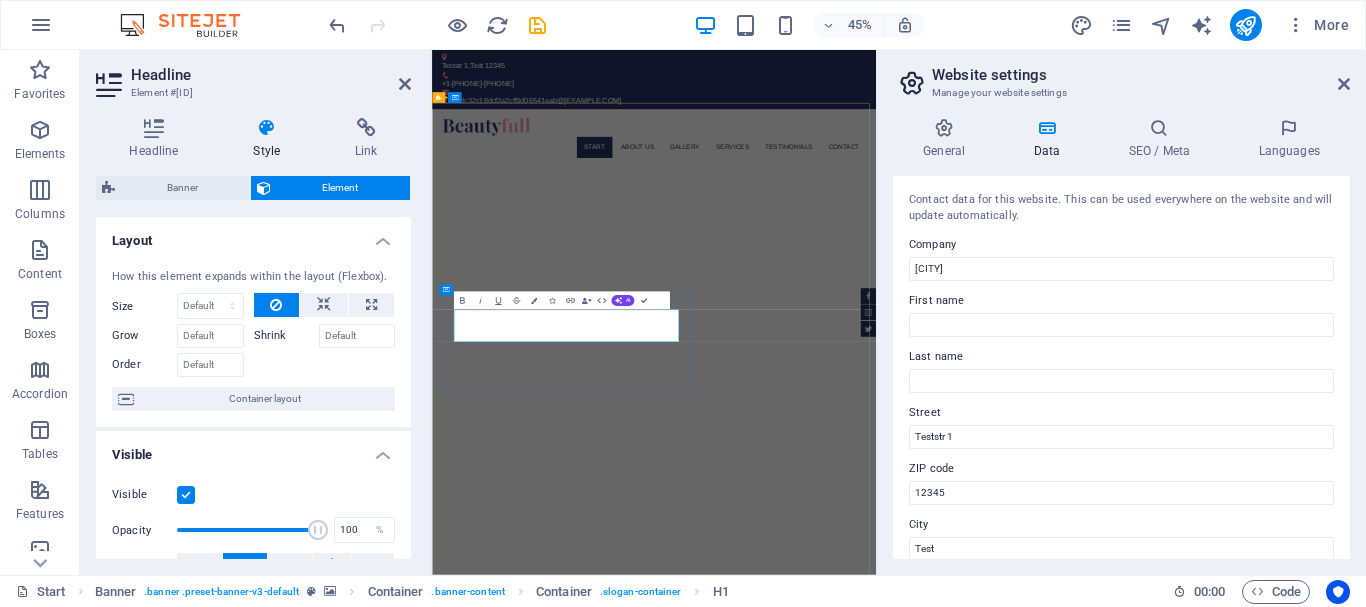 click on "[CITY]" at bounding box center (558, 1519) 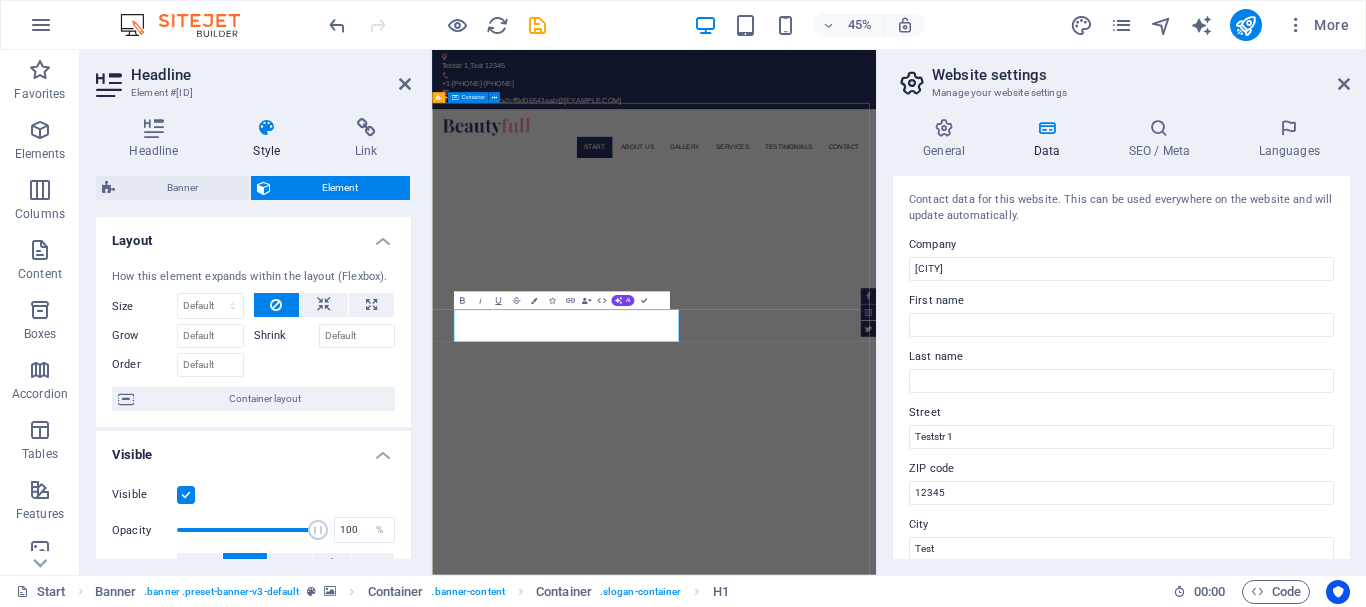 click on "citispaandsauna Sed ut perspiciatis unde omnis iste natus doloremque laudantium.  Learn more" at bounding box center [925, 1550] 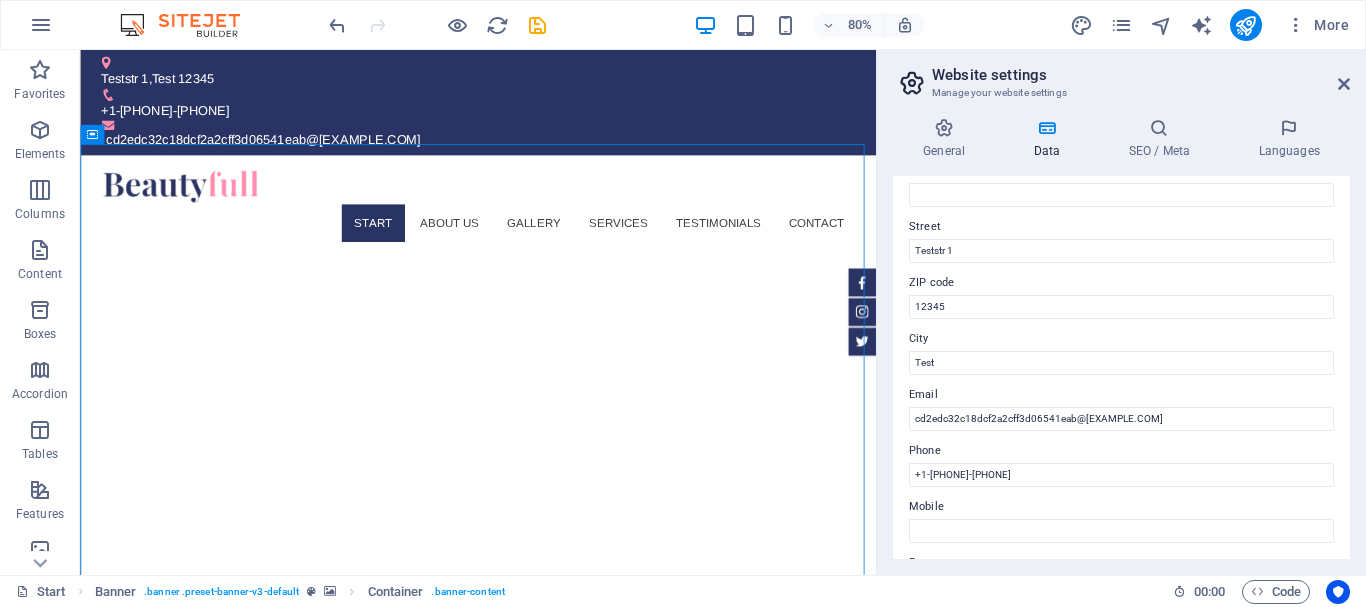 scroll, scrollTop: 188, scrollLeft: 0, axis: vertical 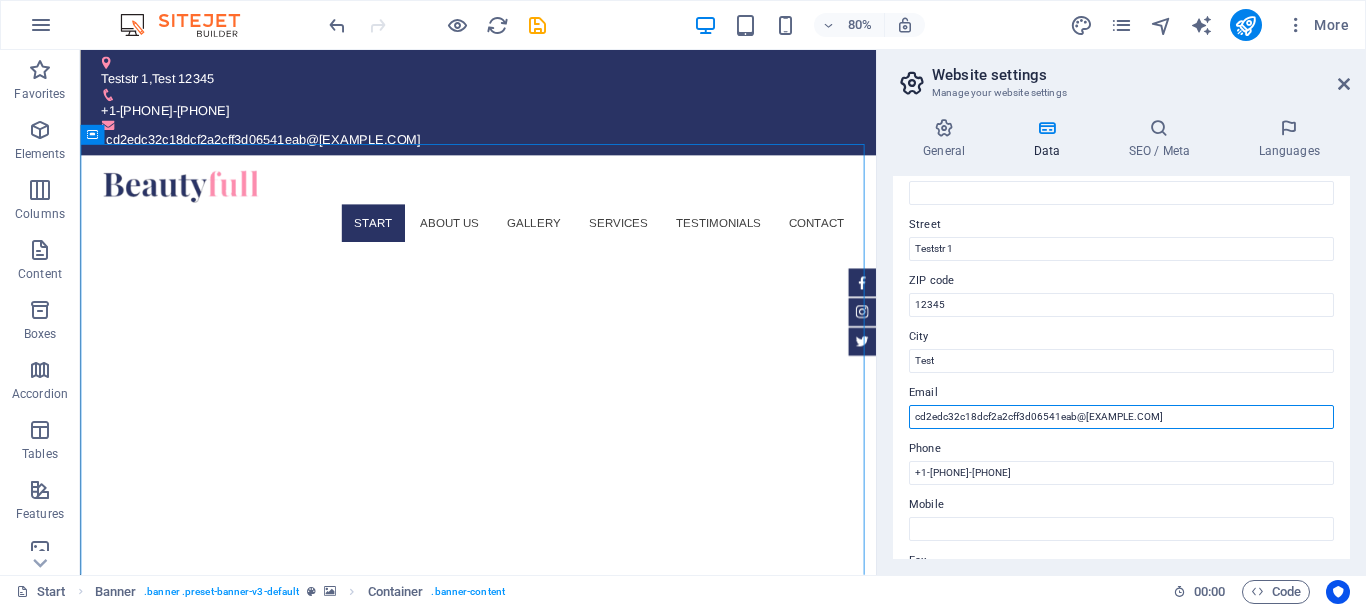 click on "cd2edc32c18dcf2a2cff3d06541eab@[EXAMPLE.COM]" at bounding box center [1121, 417] 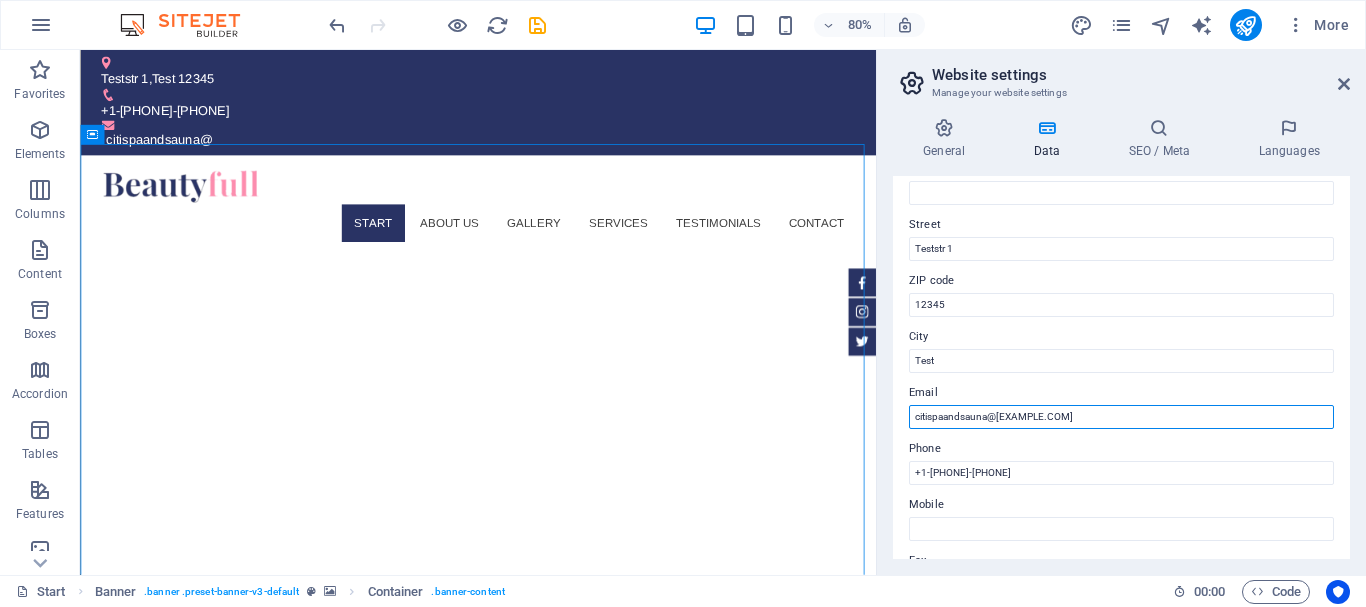 type on "citispaandsauna@[EXAMPLE.COM]" 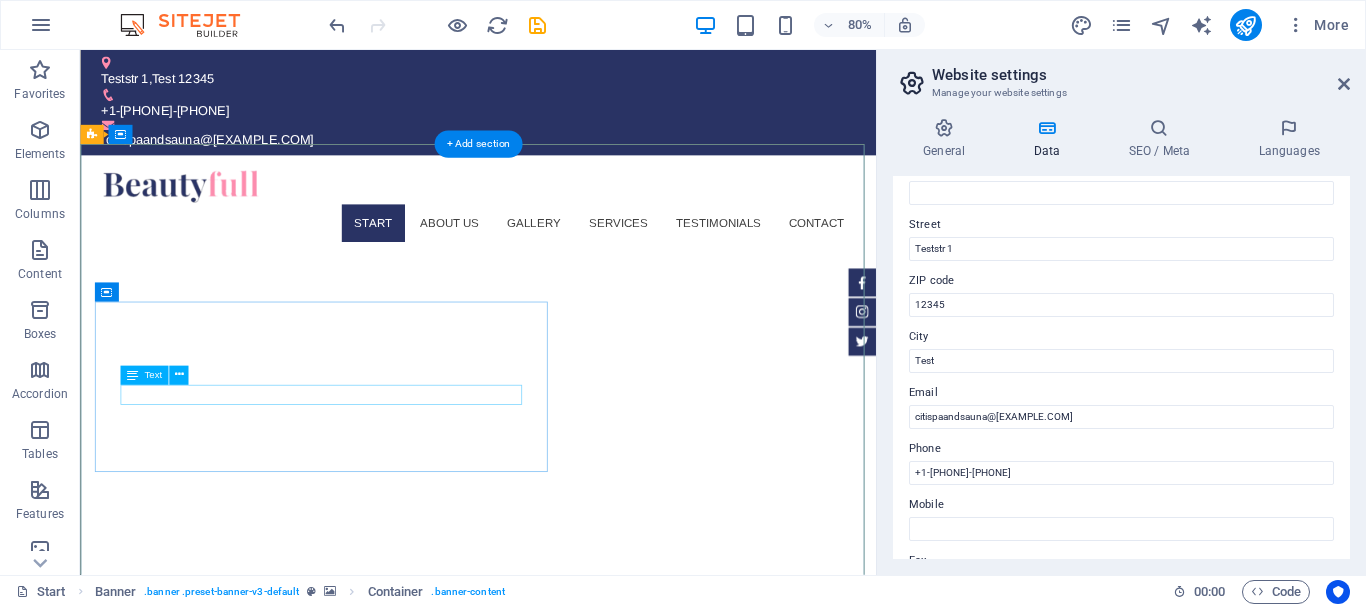 click on "Sed ut perspiciatis unde omnis iste natus doloremque laudantium." at bounding box center [389, 1107] 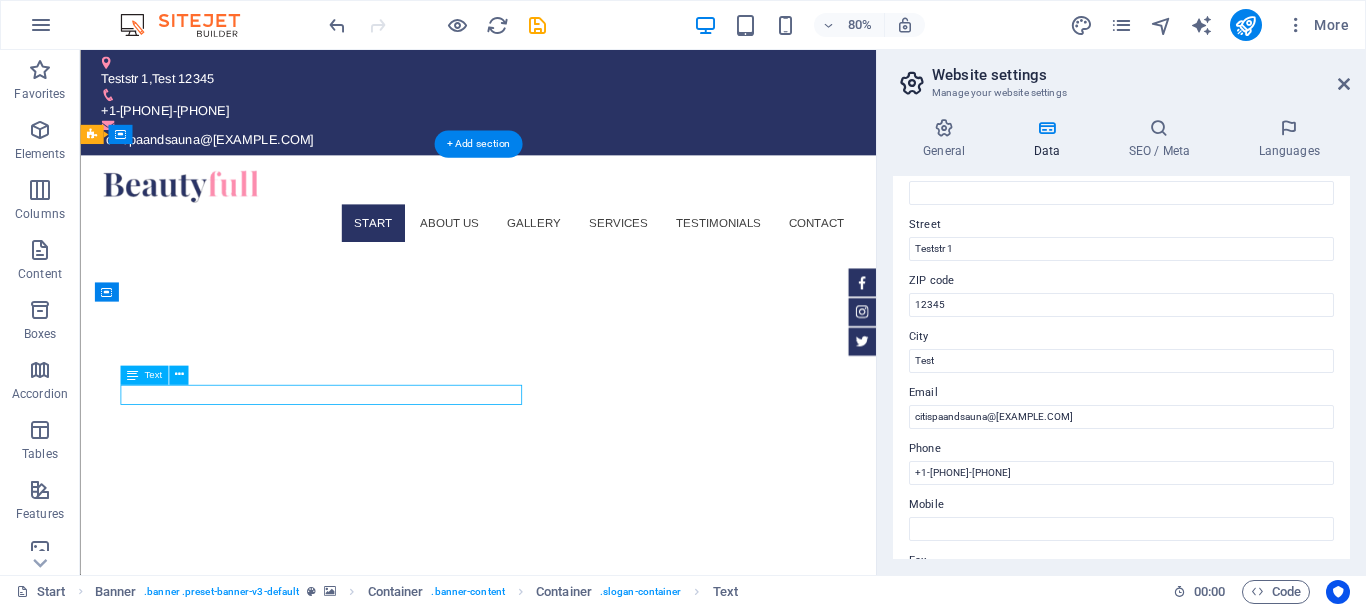click on "Sed ut perspiciatis unde omnis iste natus doloremque laudantium." at bounding box center (389, 1107) 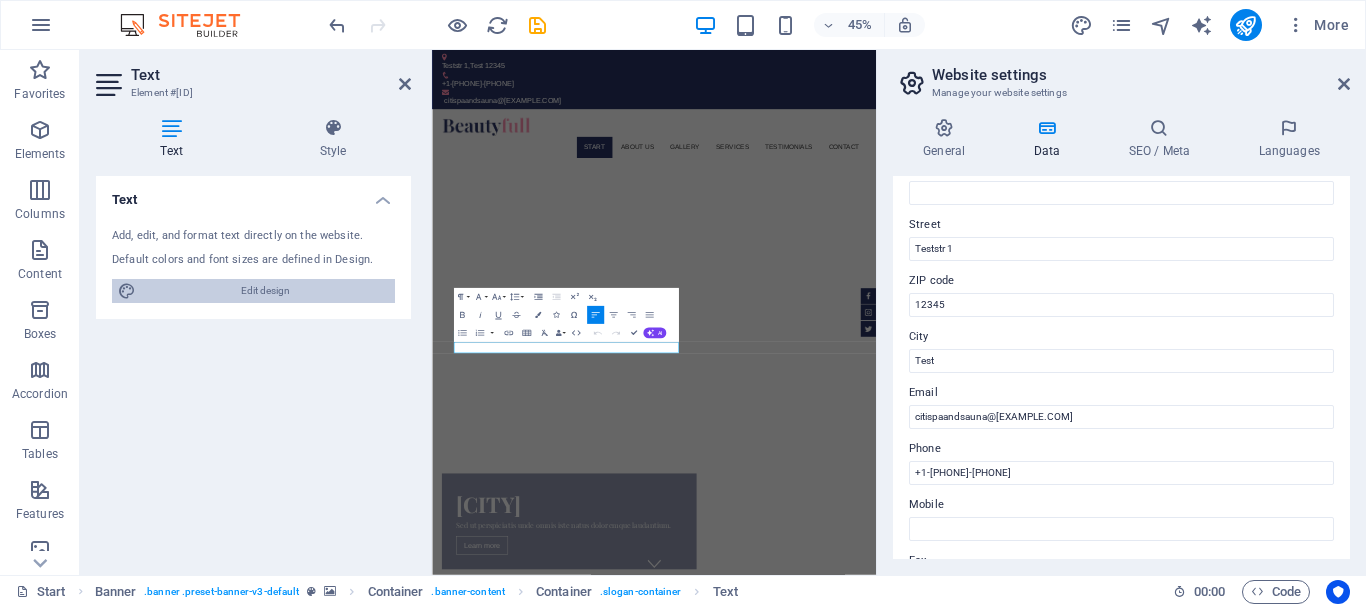 click on "Edit design" at bounding box center [265, 291] 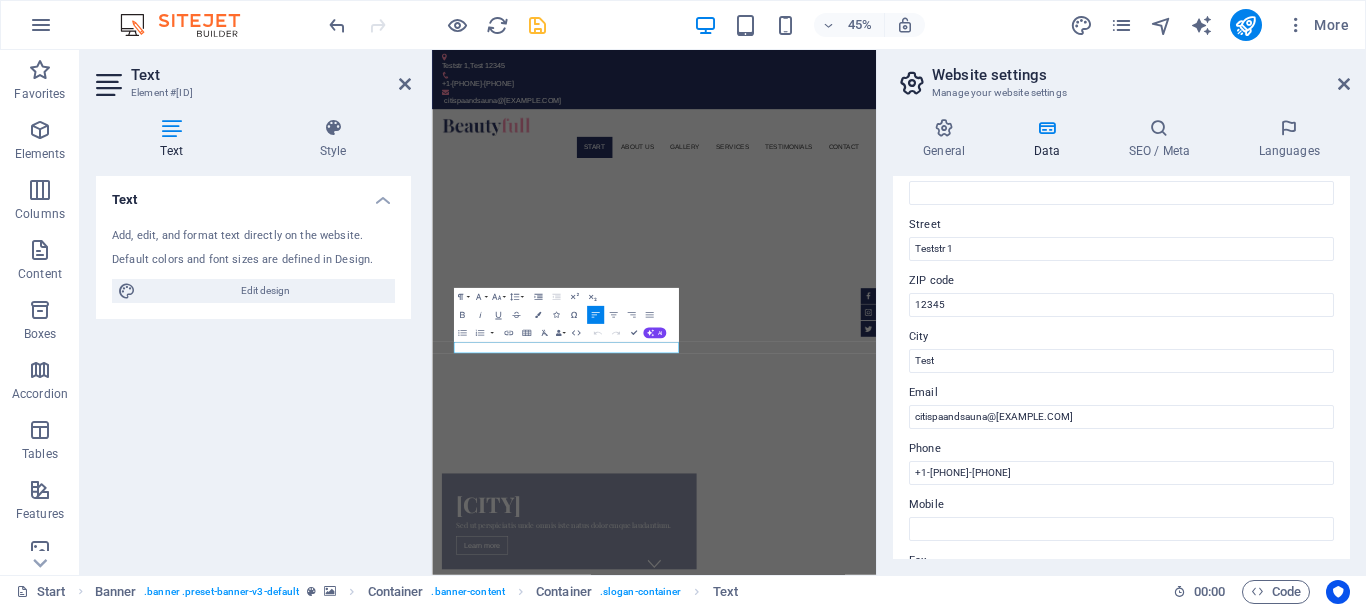 select on "px" 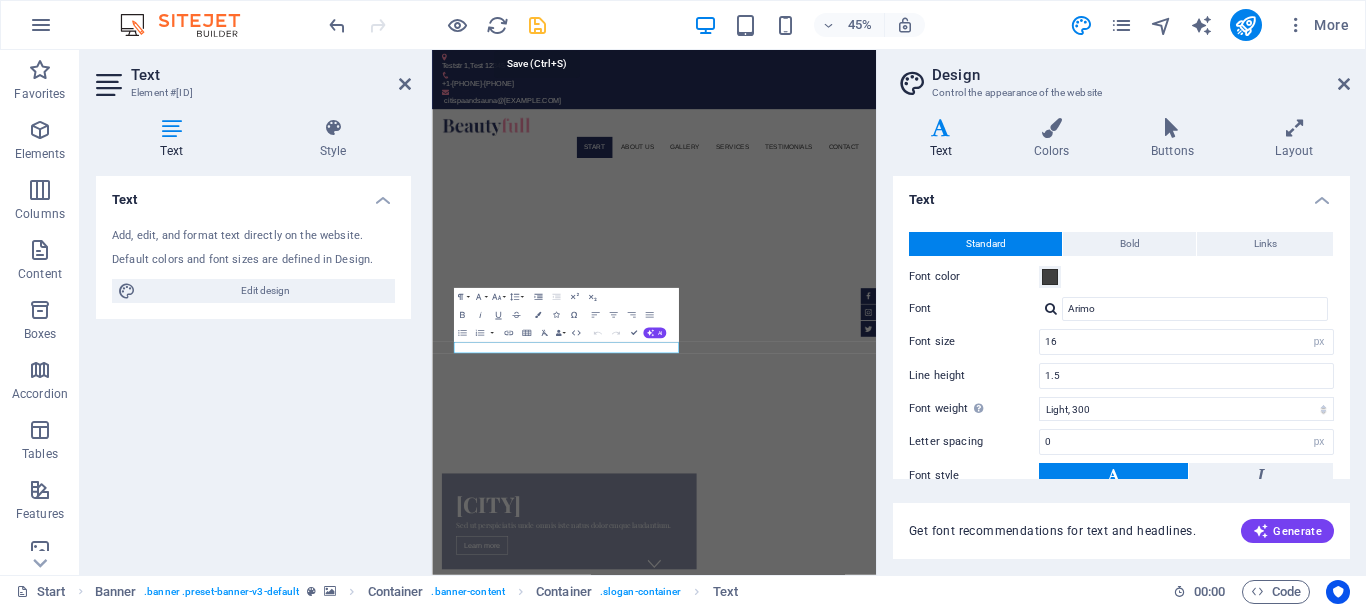 click at bounding box center [537, 25] 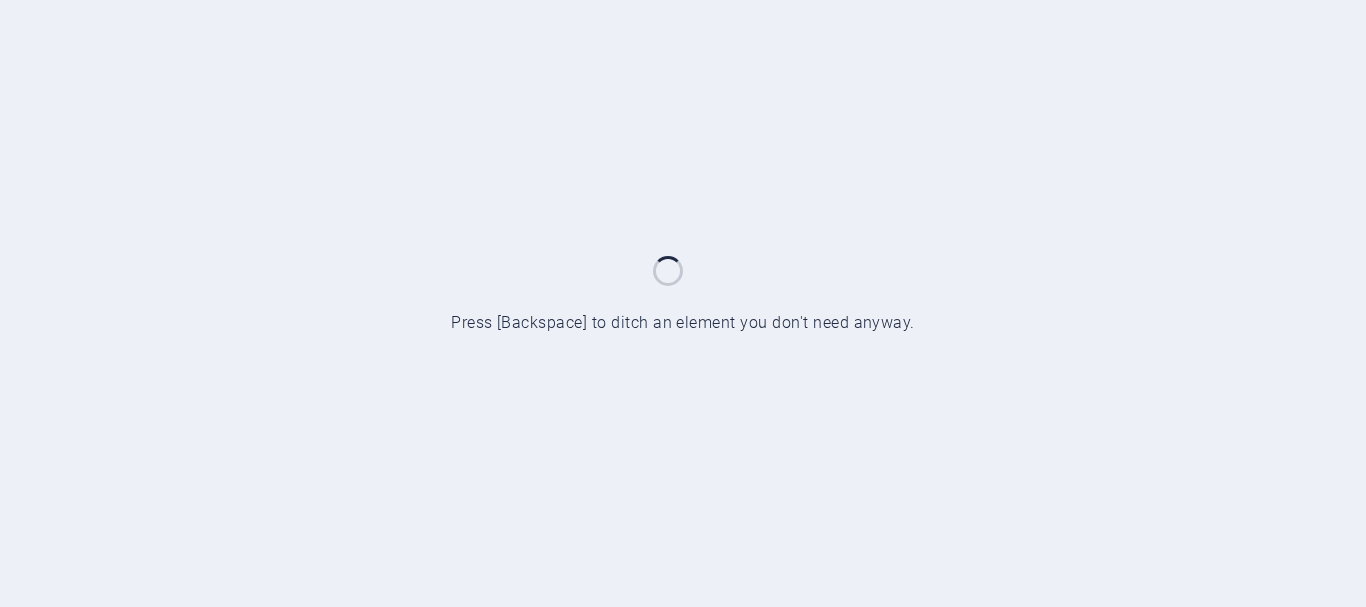 scroll, scrollTop: 0, scrollLeft: 0, axis: both 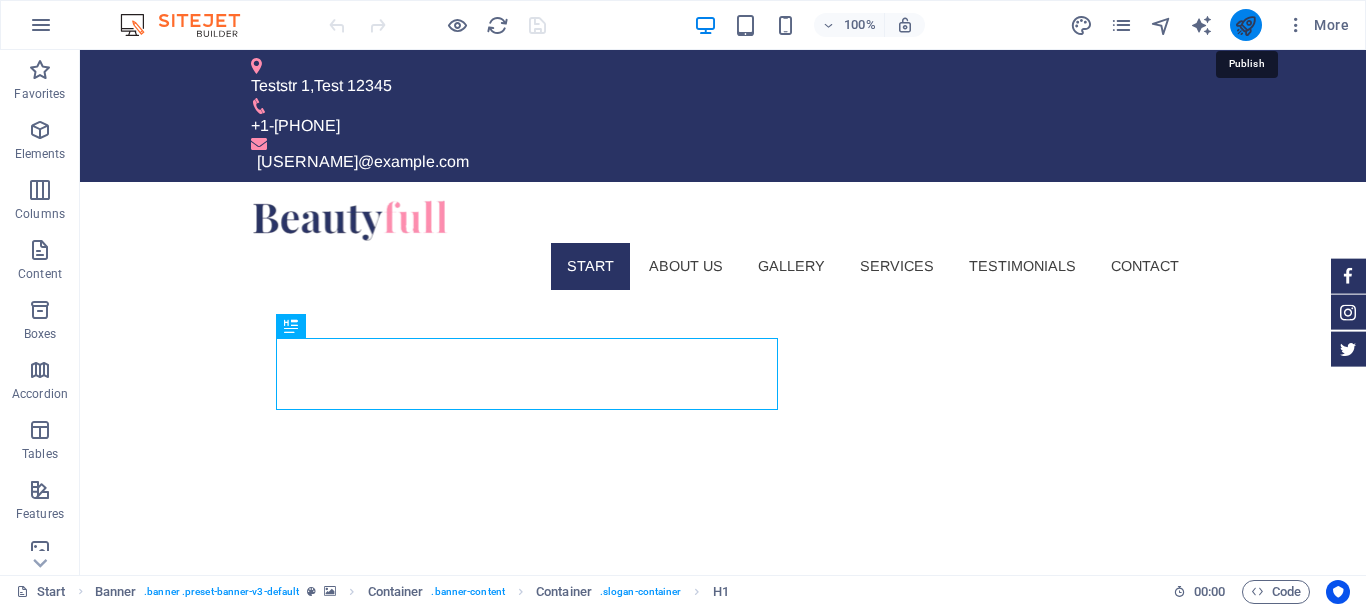 click at bounding box center (1245, 25) 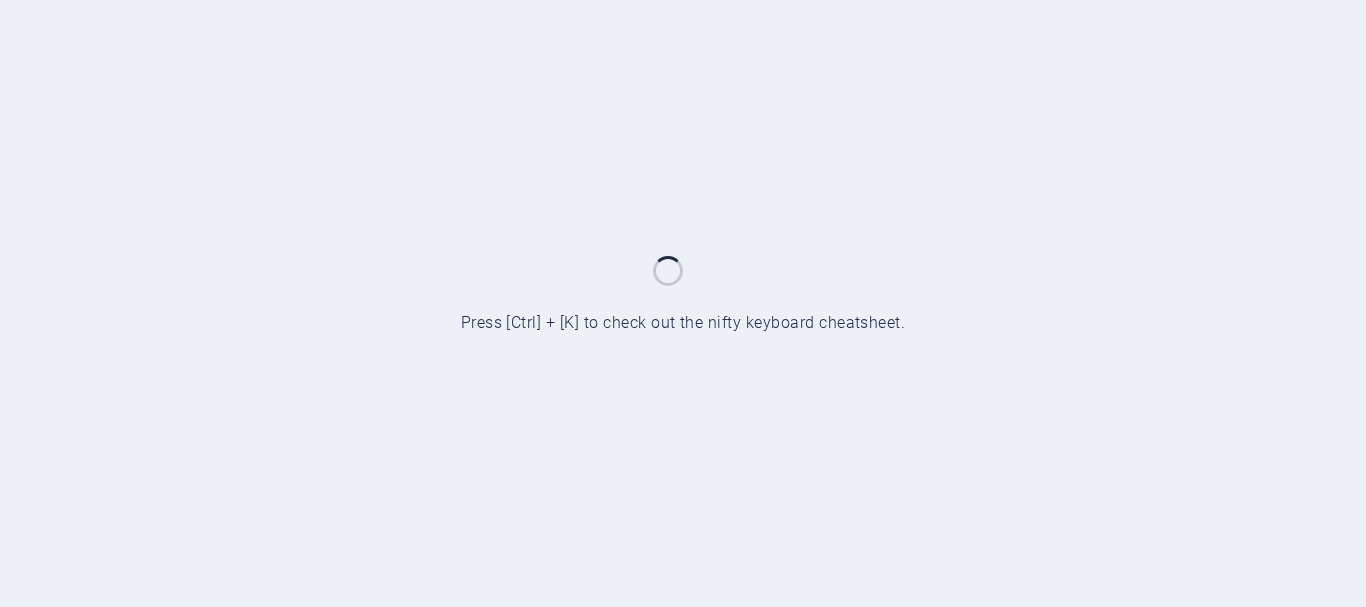 scroll, scrollTop: 0, scrollLeft: 0, axis: both 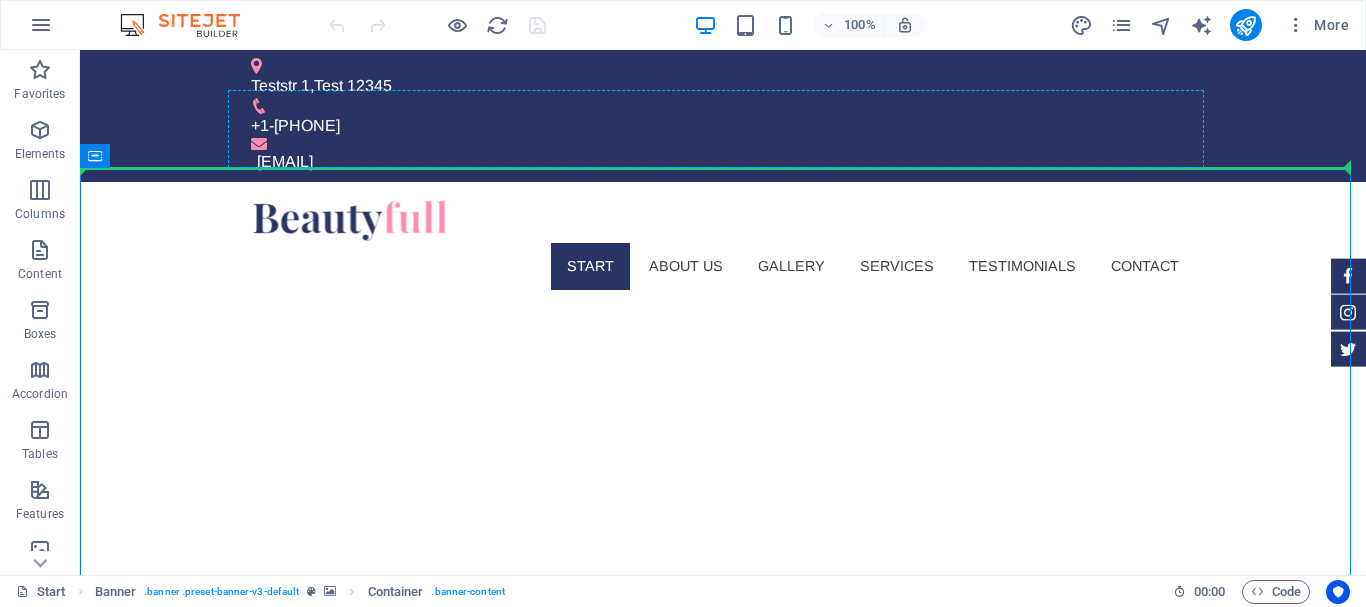 drag, startPoint x: 1010, startPoint y: 217, endPoint x: 1109, endPoint y: 169, distance: 110.02273 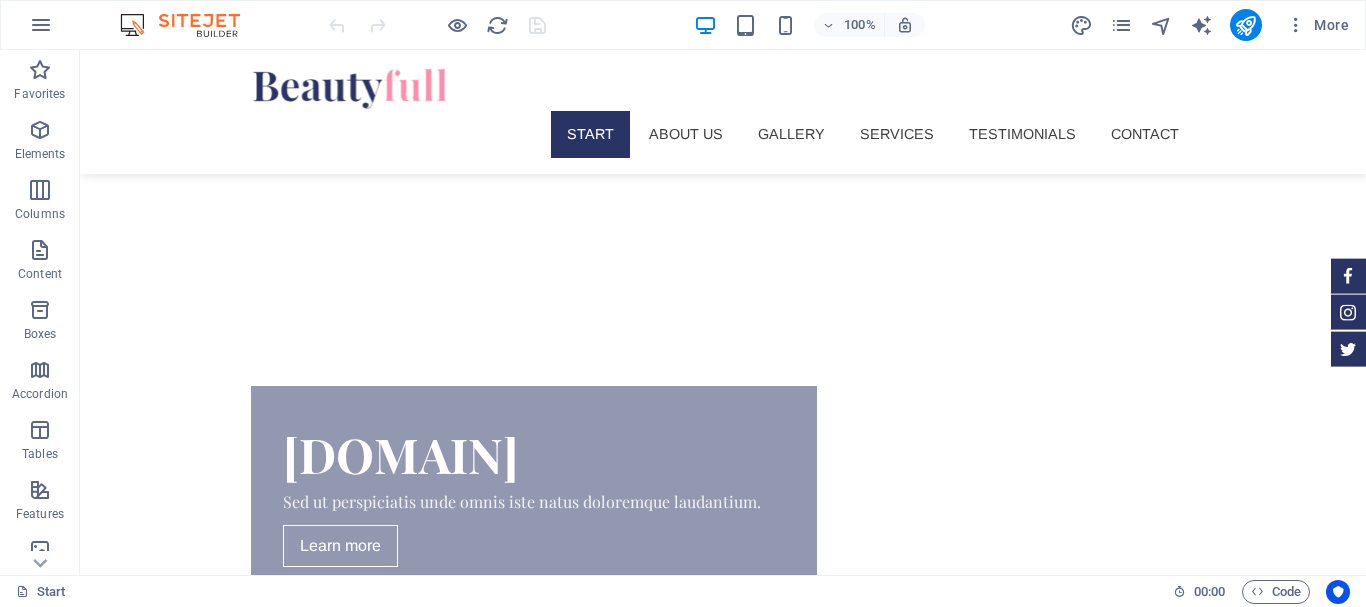 scroll, scrollTop: 0, scrollLeft: 0, axis: both 